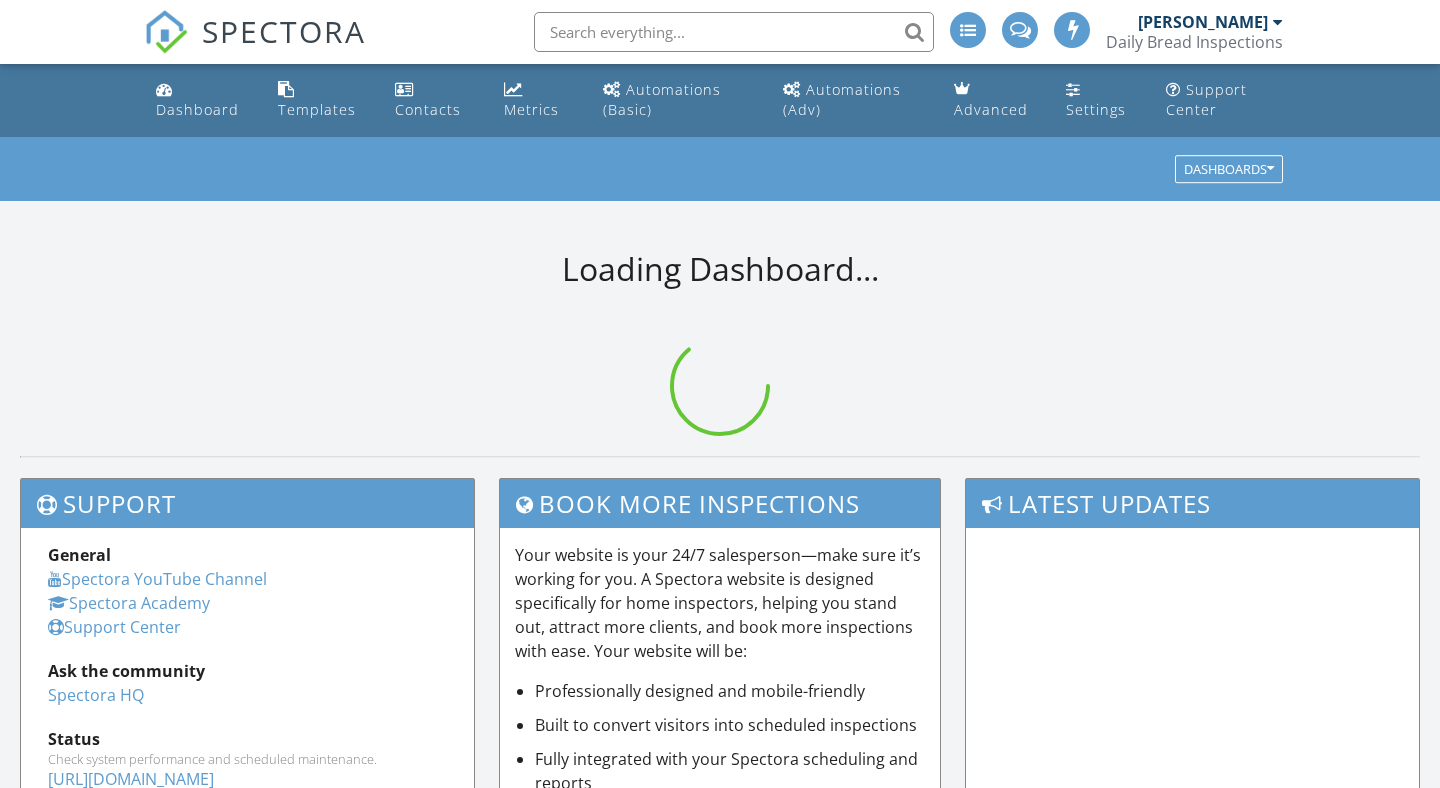 scroll, scrollTop: 0, scrollLeft: 0, axis: both 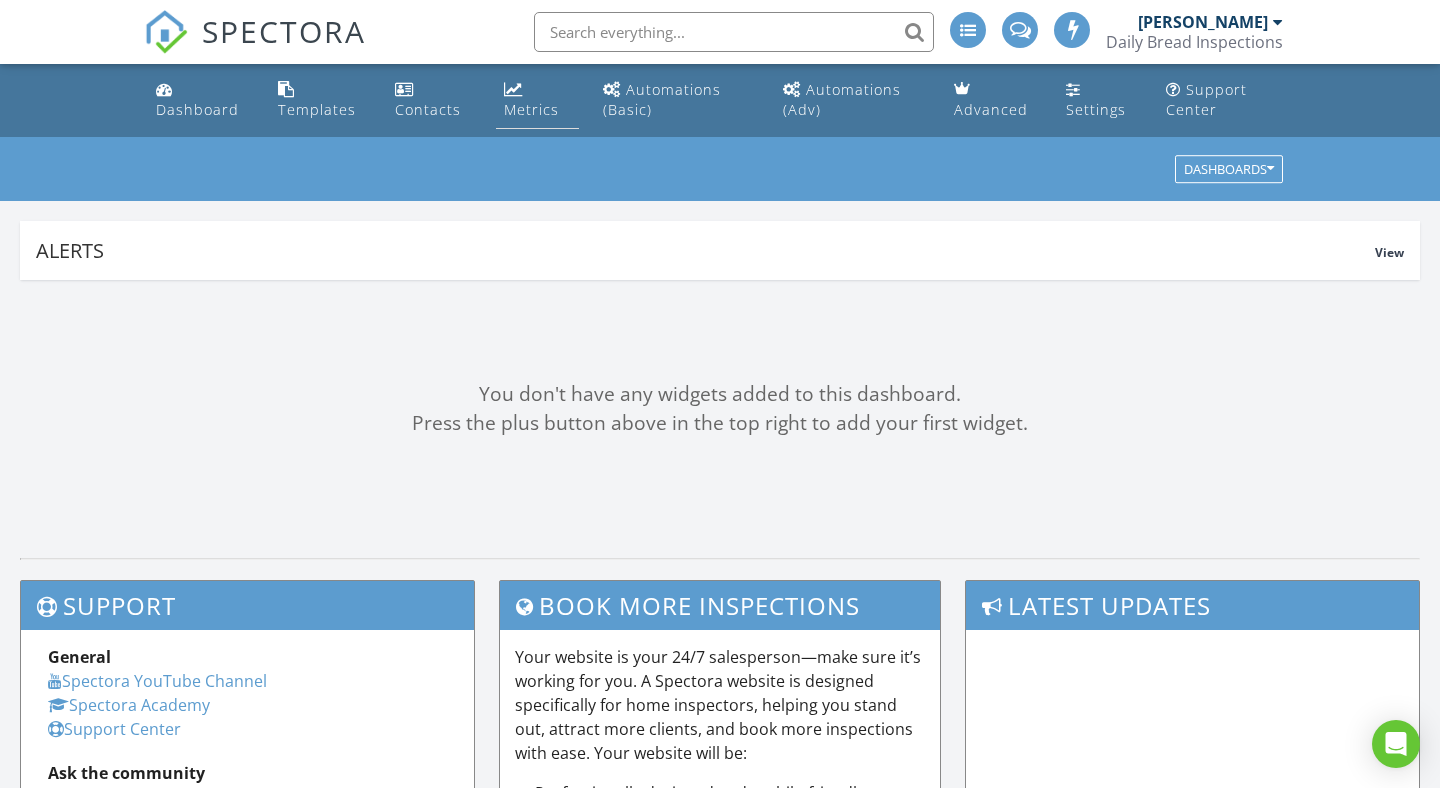 click on "Metrics" at bounding box center [531, 109] 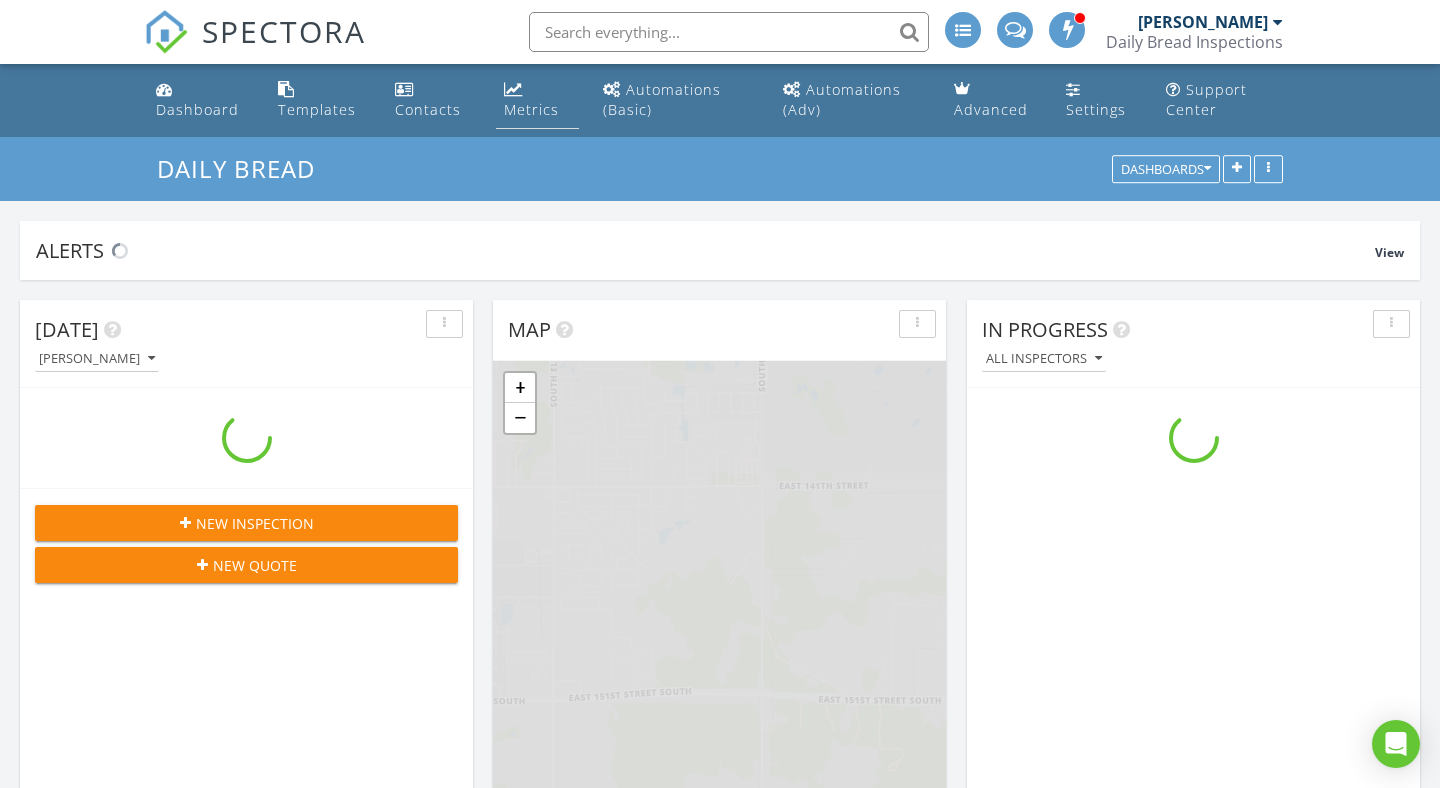 scroll, scrollTop: 10, scrollLeft: 10, axis: both 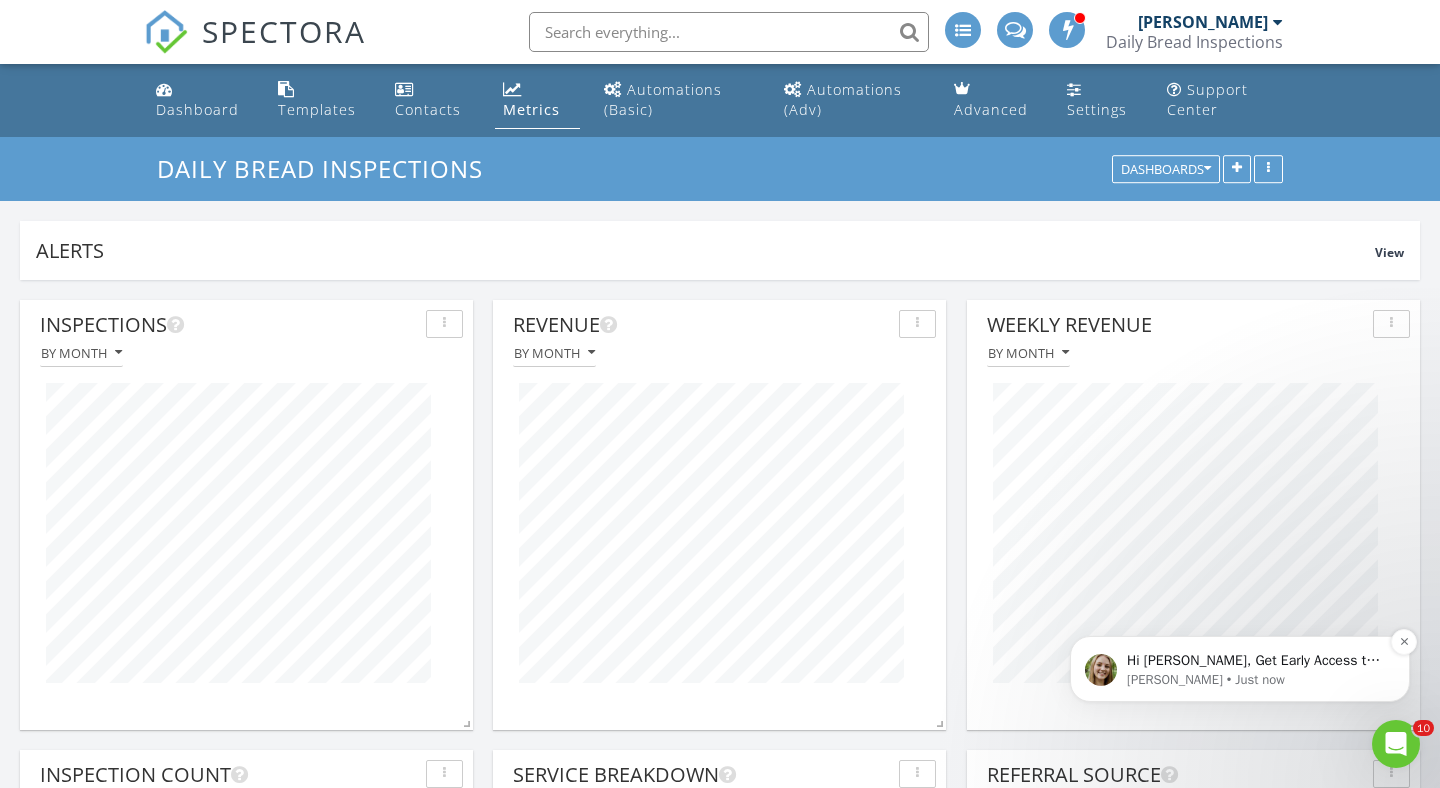 click on "Hi Joey, Get Early Access to New Report Writing Features &amp; Updates Want to be the first to try Spectora’s latest updates? Join our early access group and be the first to use new features before they’re released. Features and updates coming soon that you will get early access to include: Update: The upgraded Rapid Fire Camera, New: Photo preview before adding images to a report, New: The .5 camera lens Megan • Just now" at bounding box center (1240, 669) 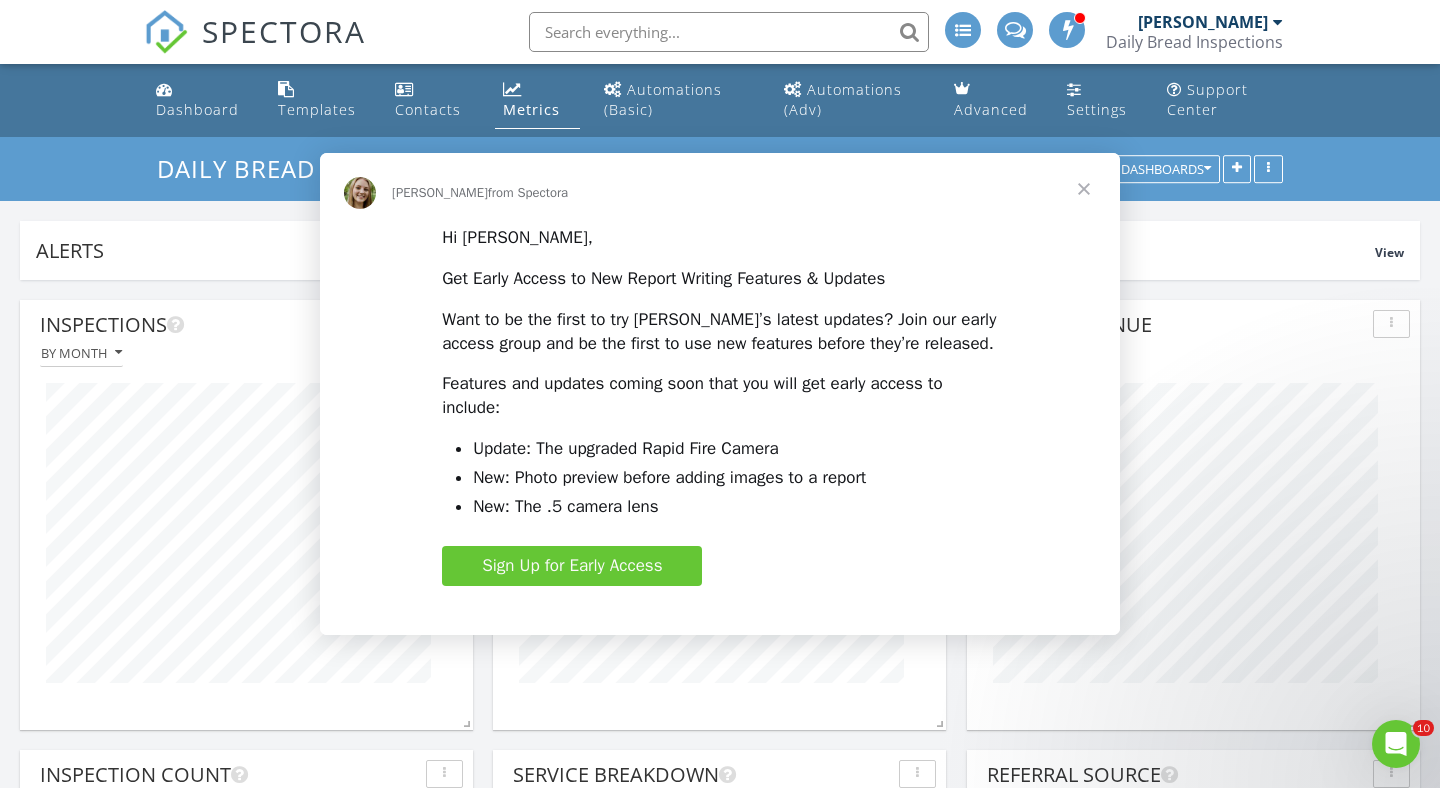 scroll, scrollTop: 0, scrollLeft: 0, axis: both 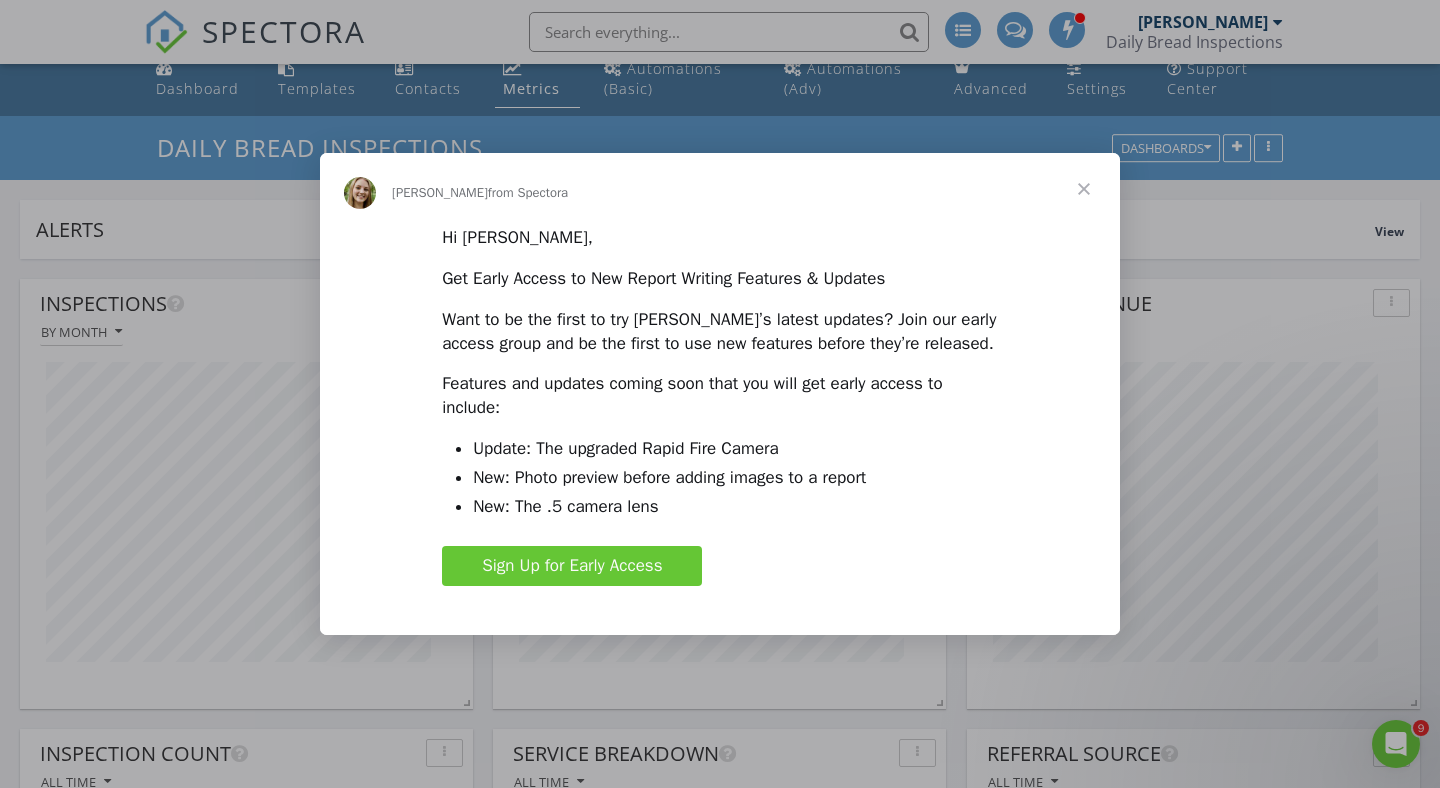 click on "Sign Up for Early Access" at bounding box center [572, 566] 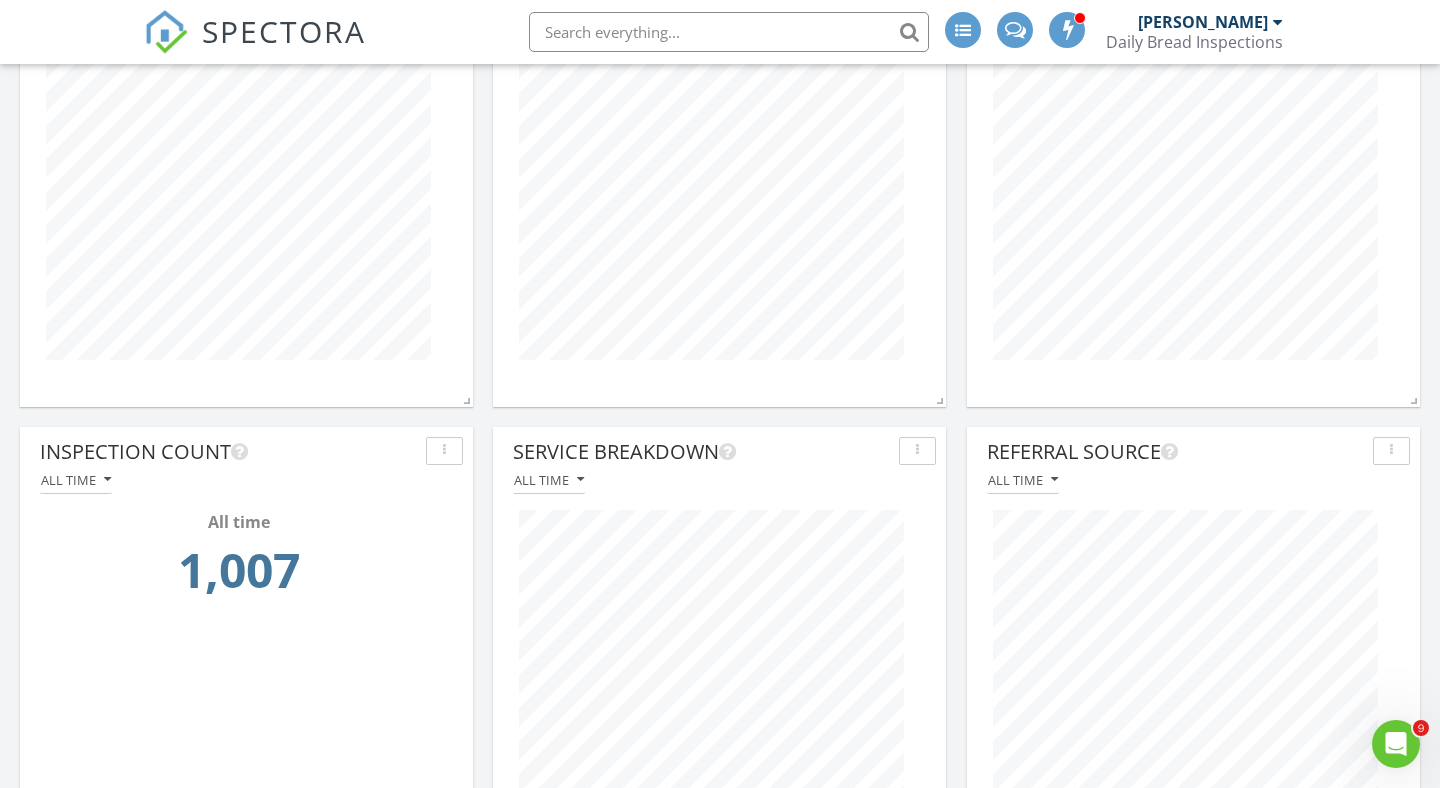 scroll, scrollTop: 0, scrollLeft: 0, axis: both 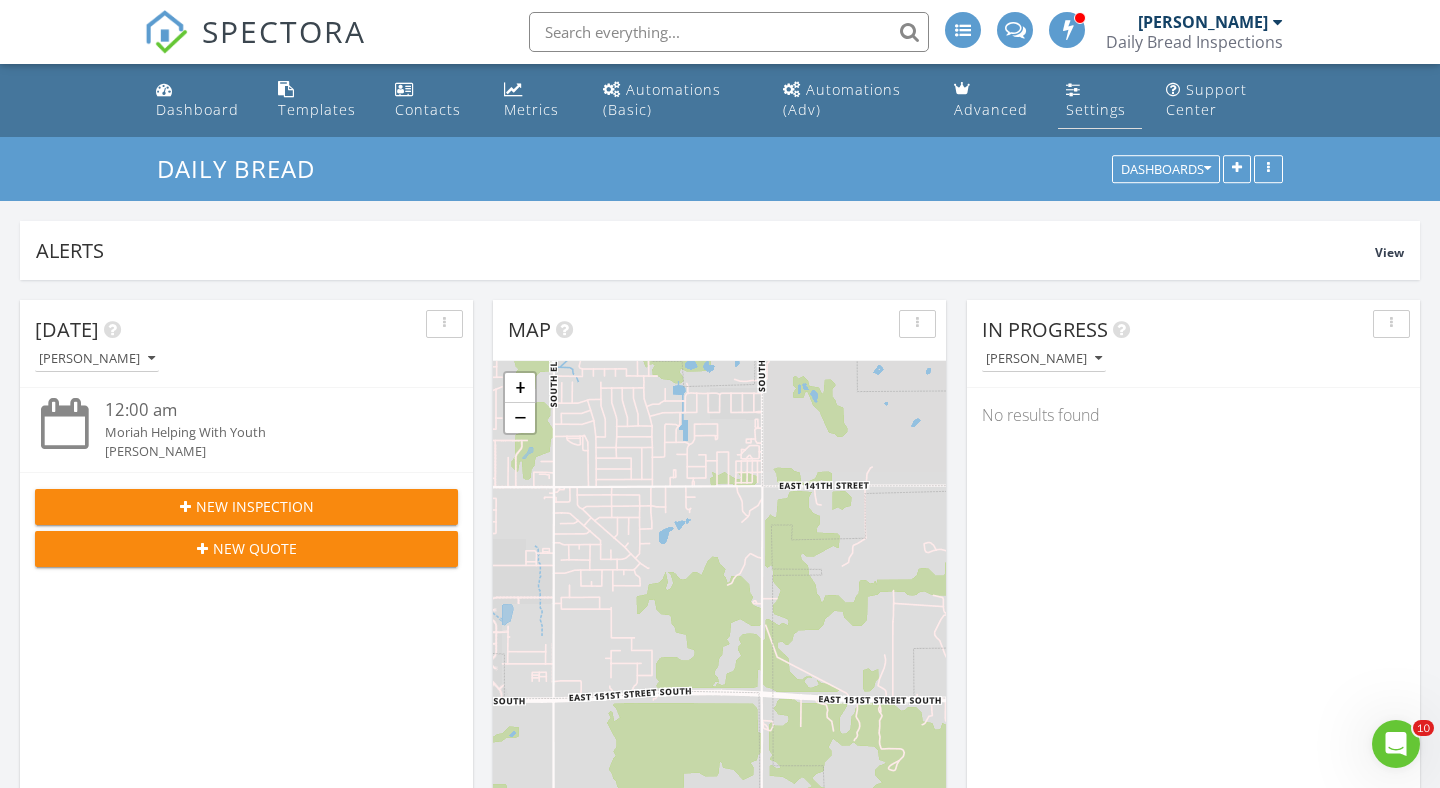 click on "Settings" at bounding box center (1100, 100) 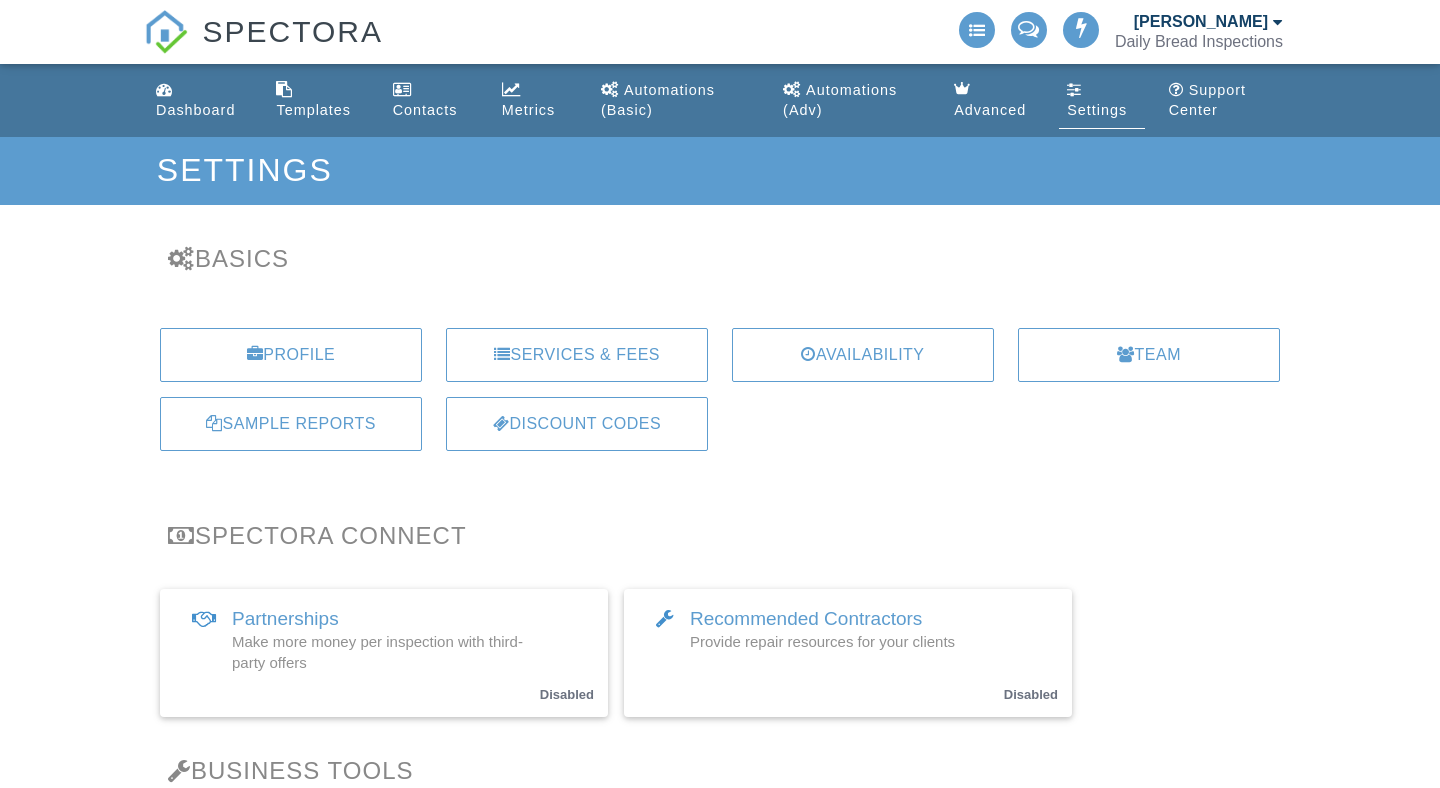 scroll, scrollTop: 0, scrollLeft: 0, axis: both 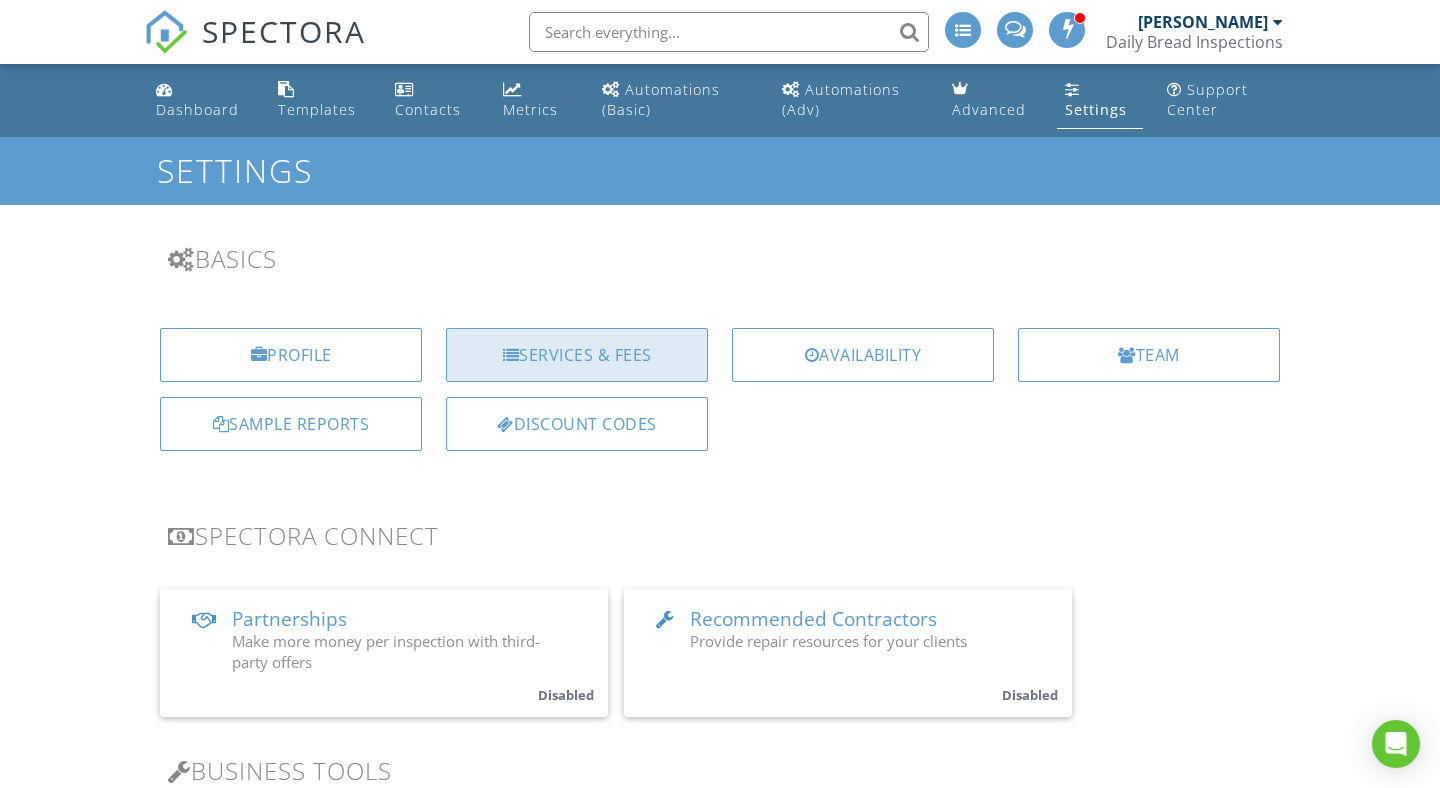 click on "Services & Fees" at bounding box center (577, 355) 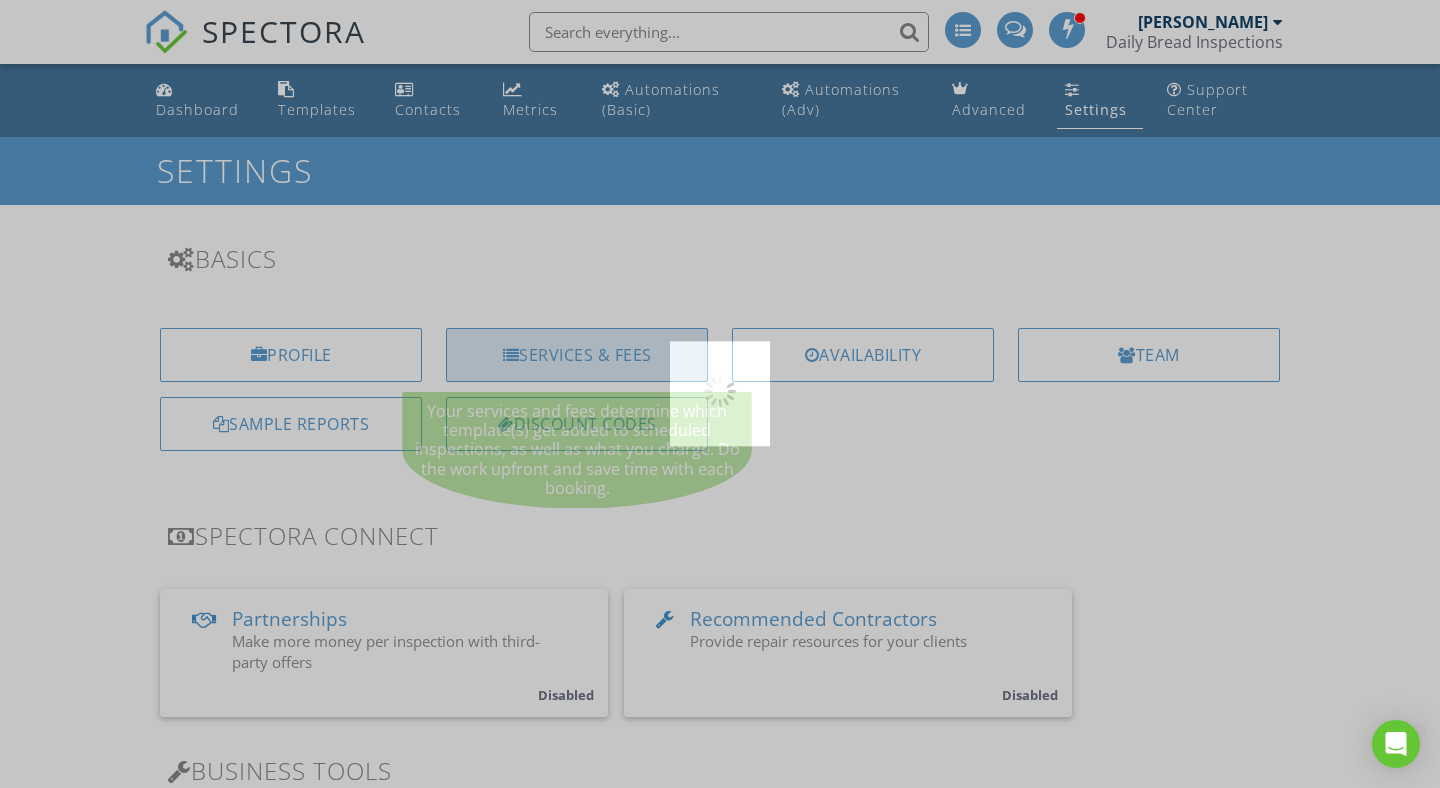 scroll, scrollTop: 0, scrollLeft: 0, axis: both 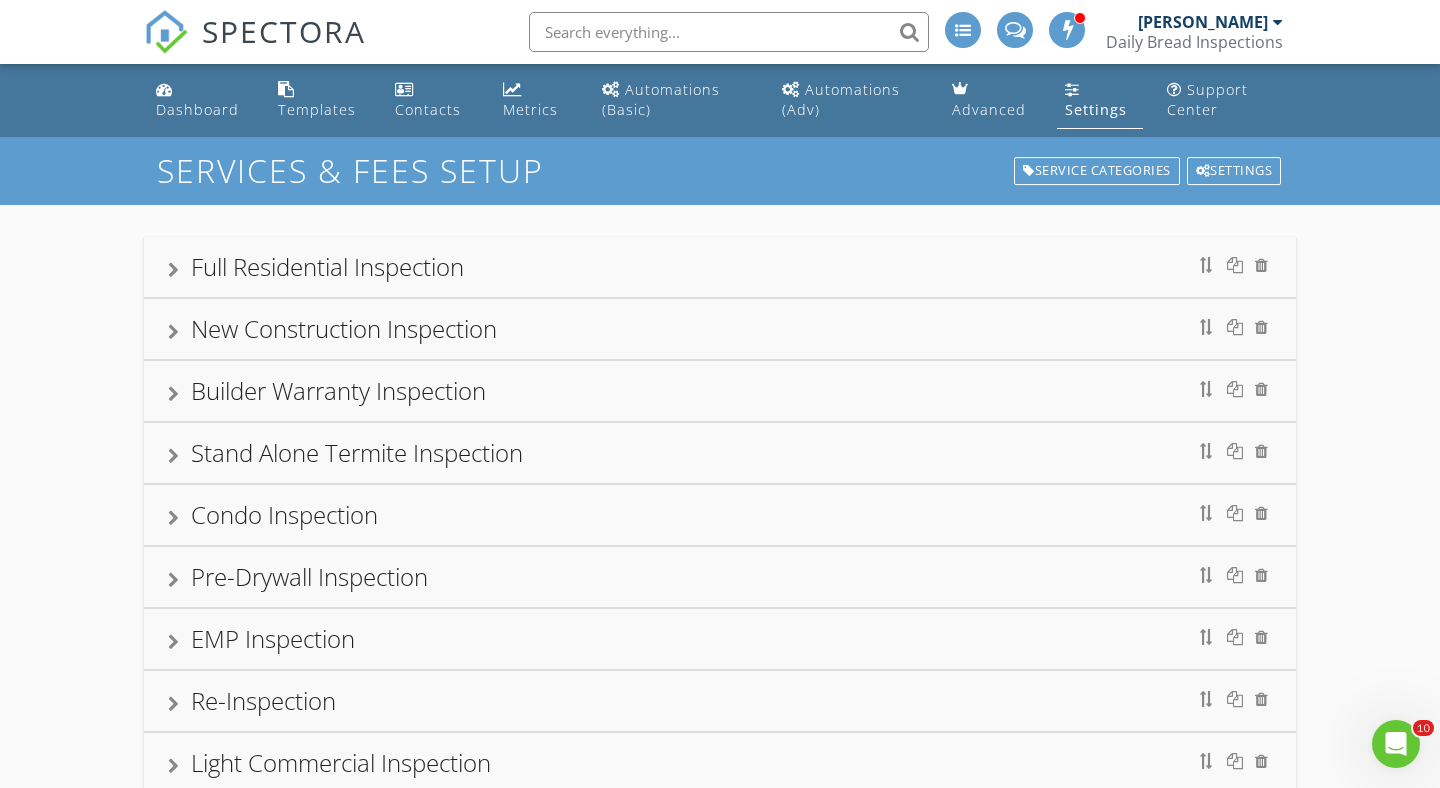 click at bounding box center [173, 270] 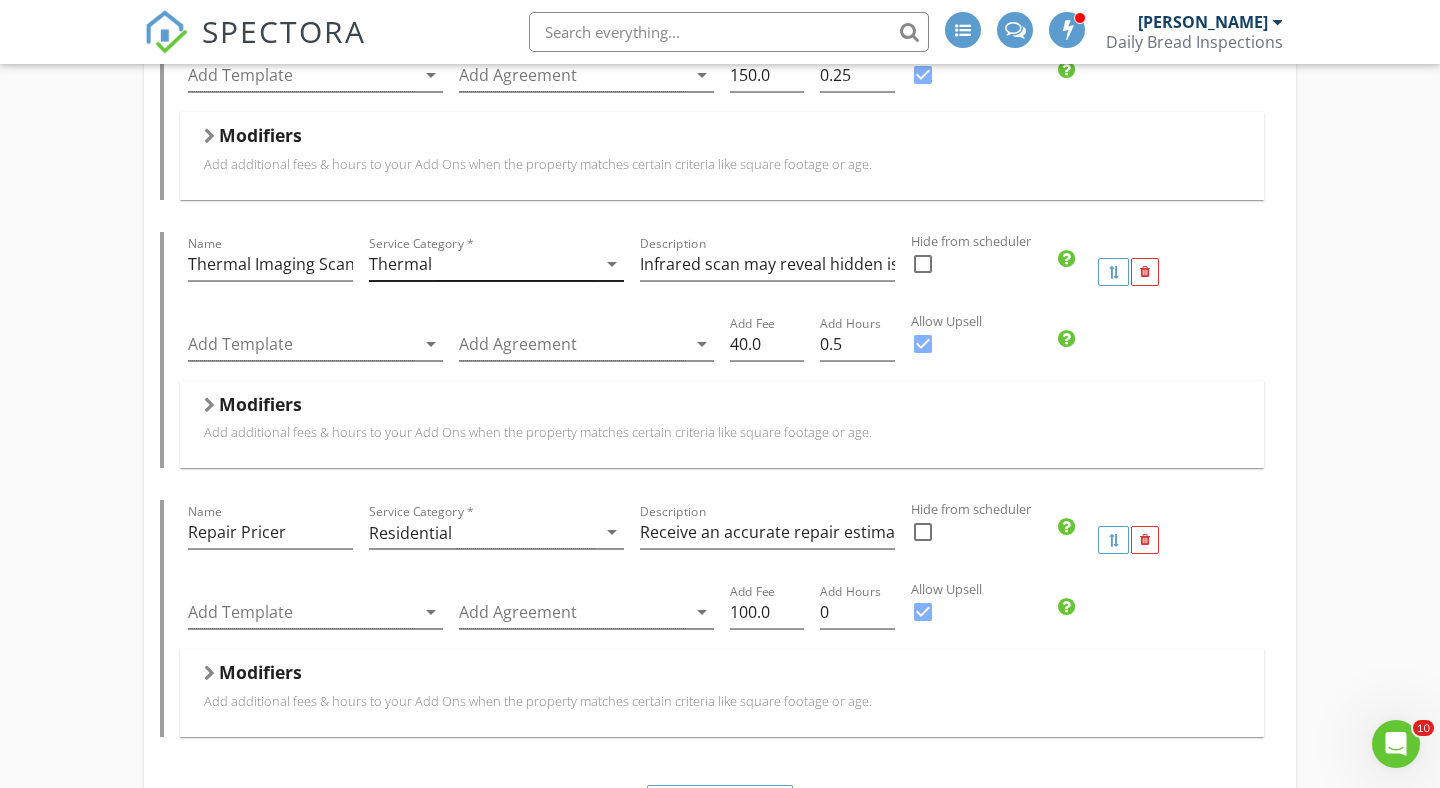 scroll, scrollTop: 4007, scrollLeft: 0, axis: vertical 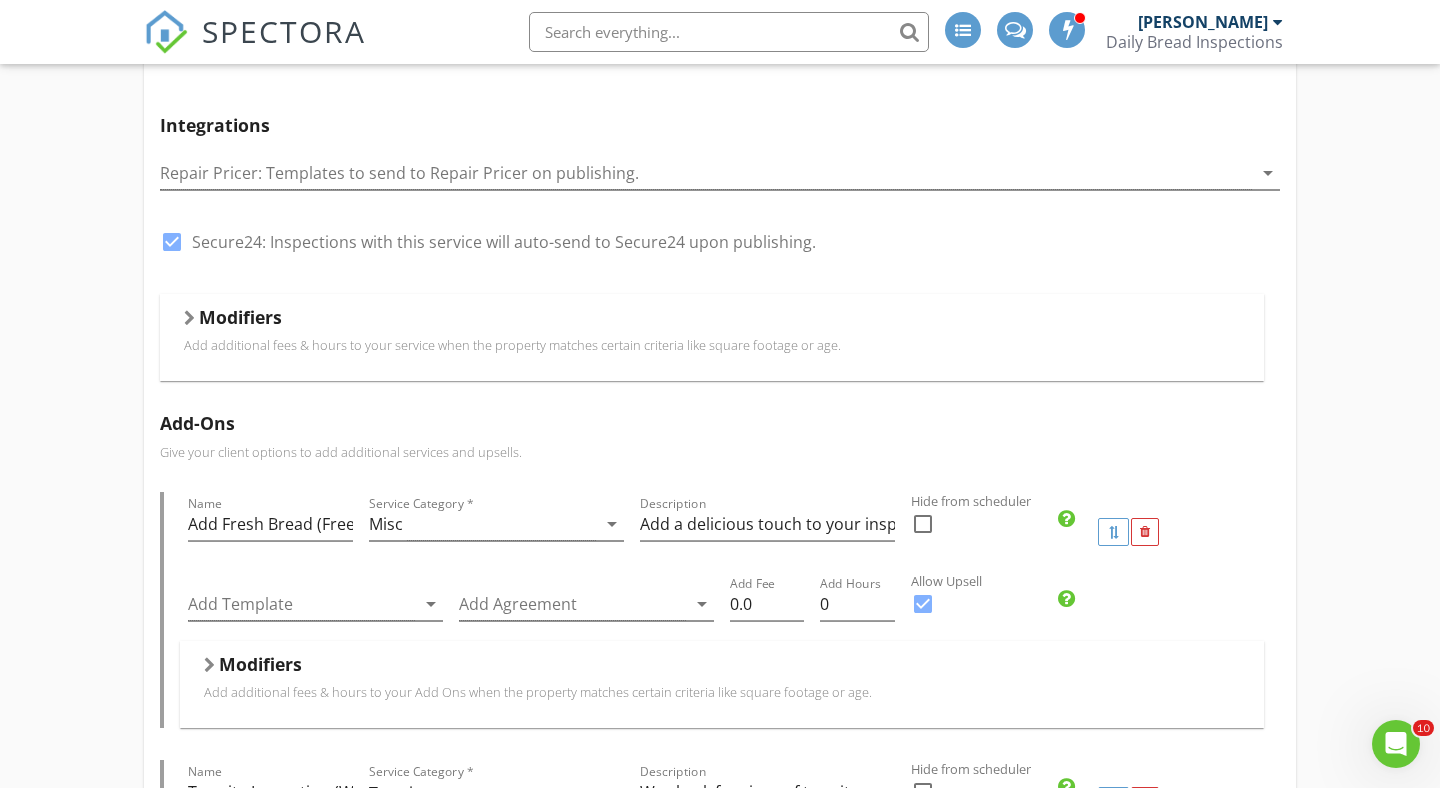 click on "Modifiers" at bounding box center [712, 321] 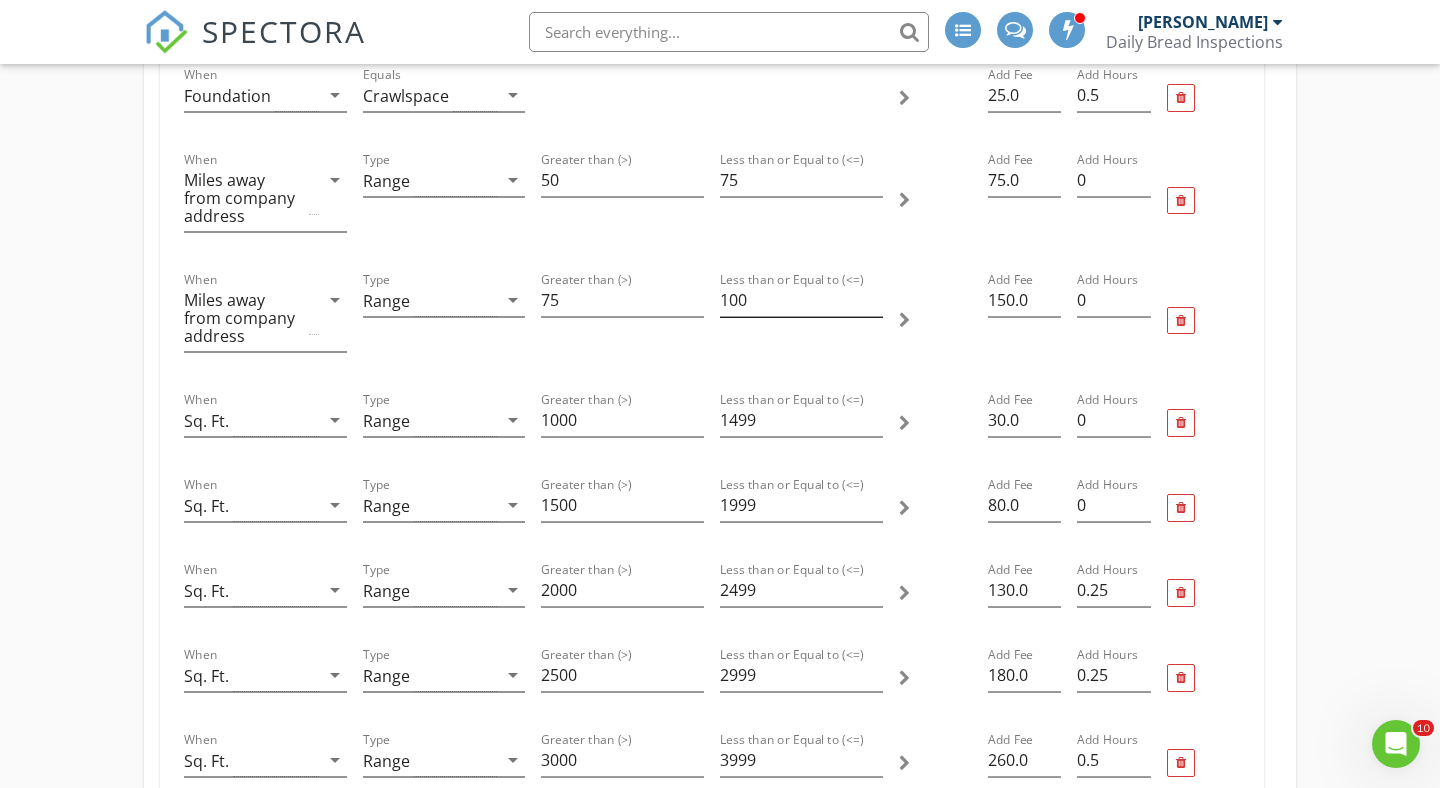 scroll, scrollTop: 764, scrollLeft: 0, axis: vertical 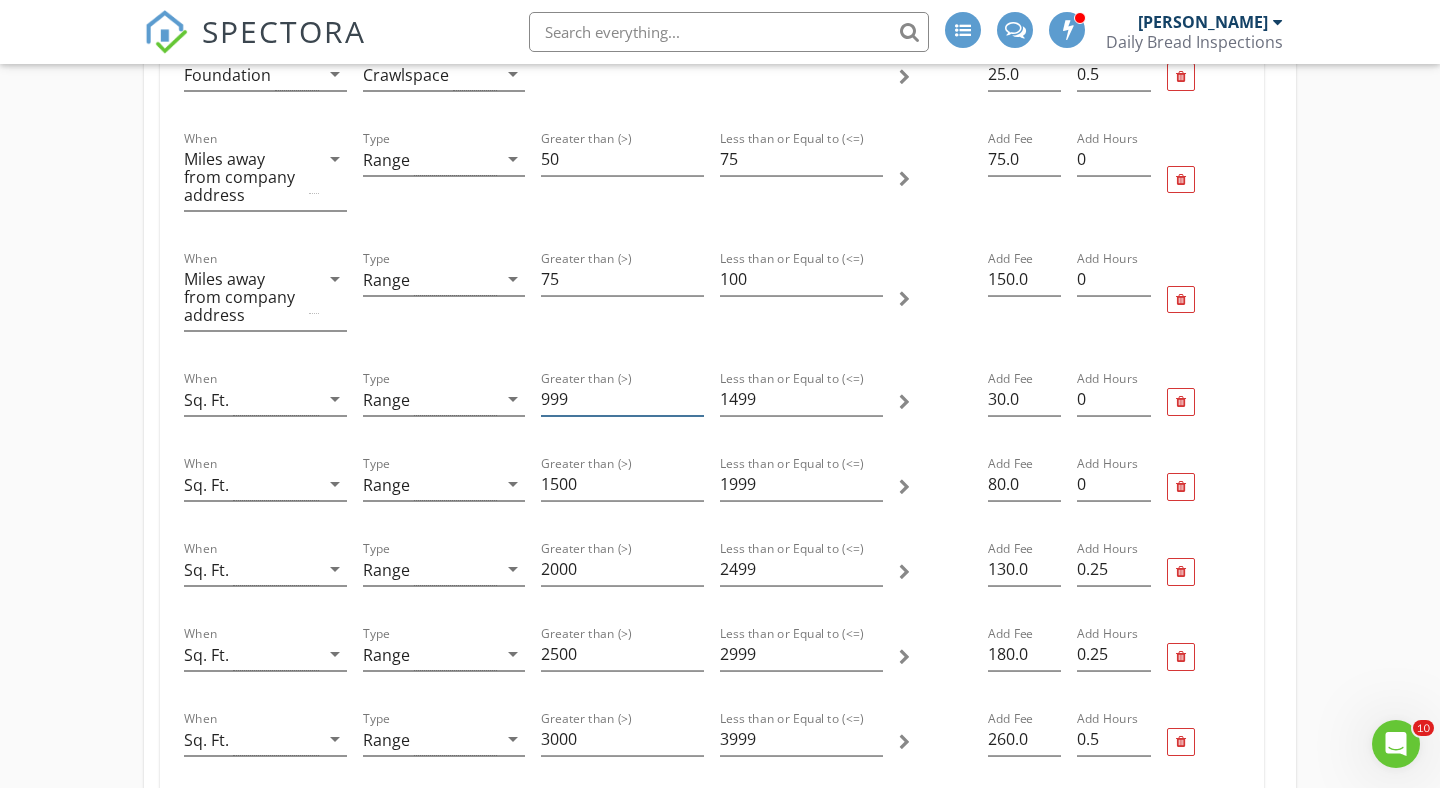 type on "999" 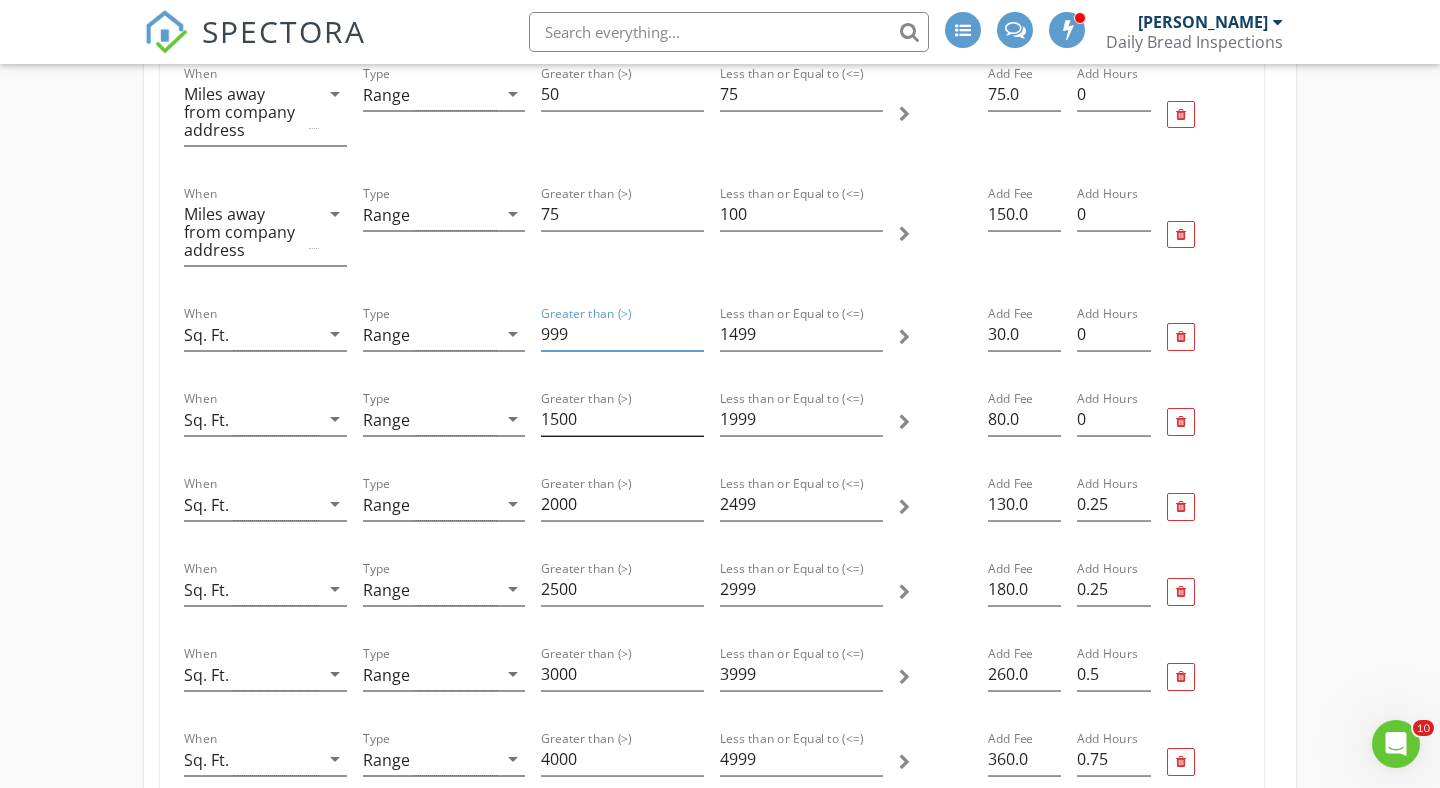 scroll, scrollTop: 831, scrollLeft: 0, axis: vertical 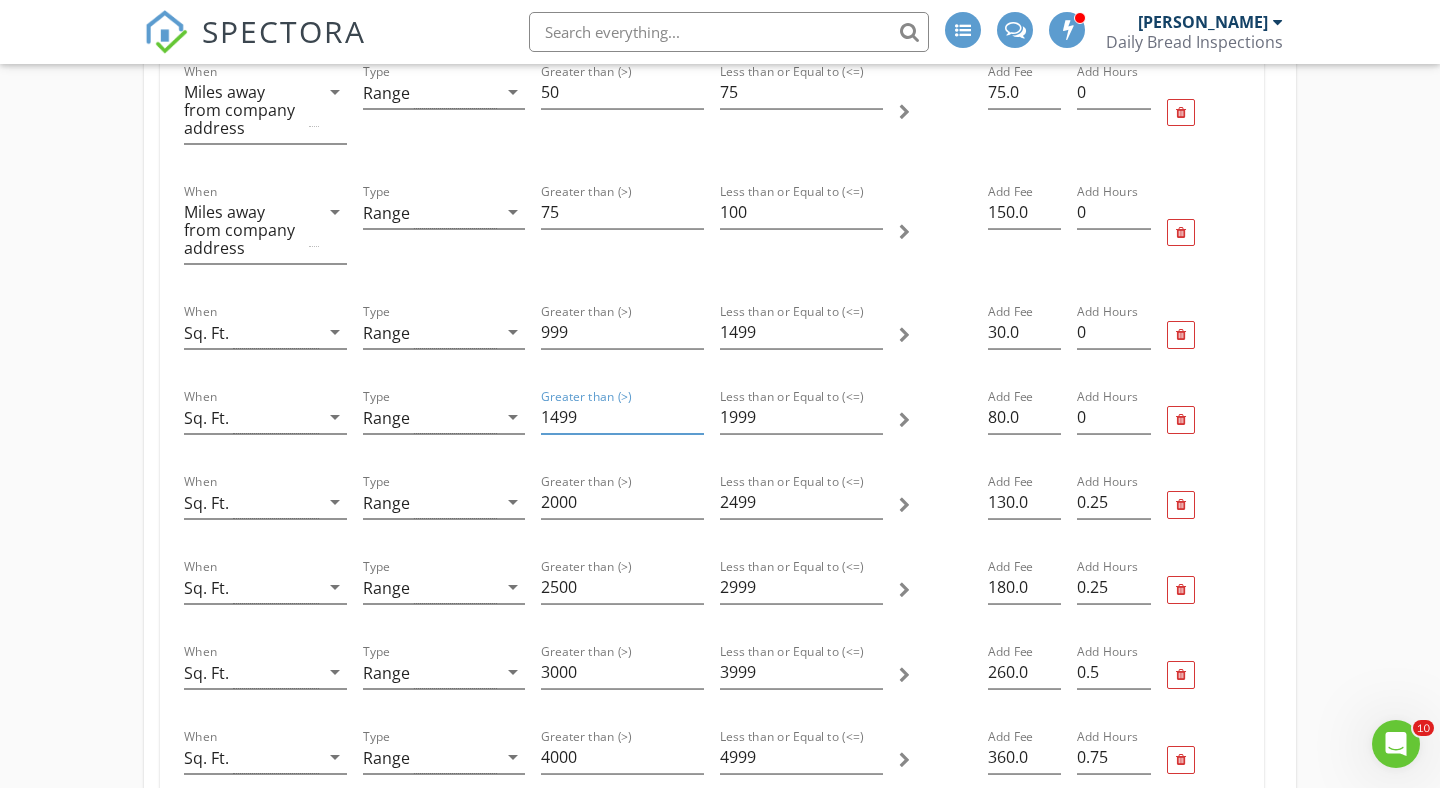 click on "1499" at bounding box center (622, 417) 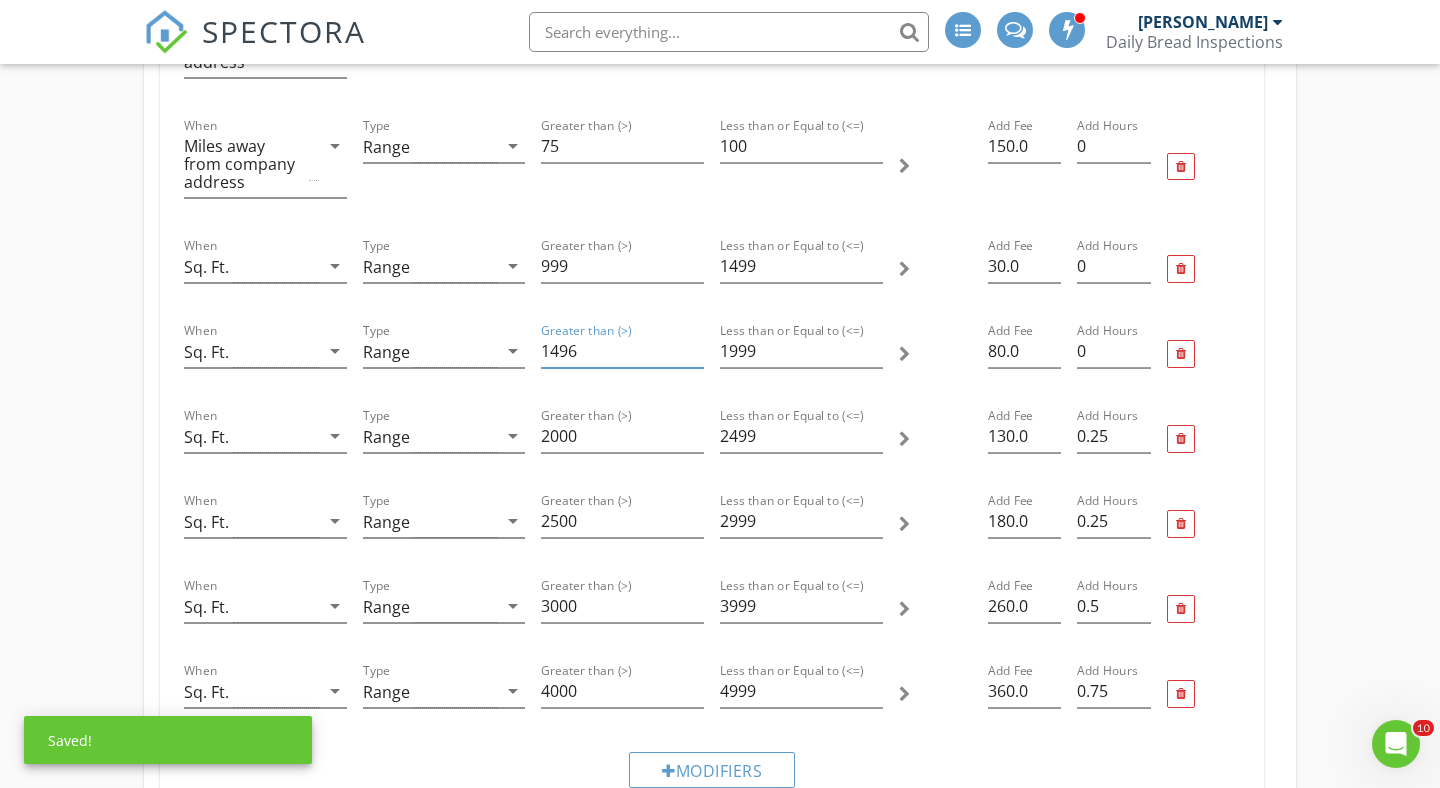 scroll, scrollTop: 926, scrollLeft: 0, axis: vertical 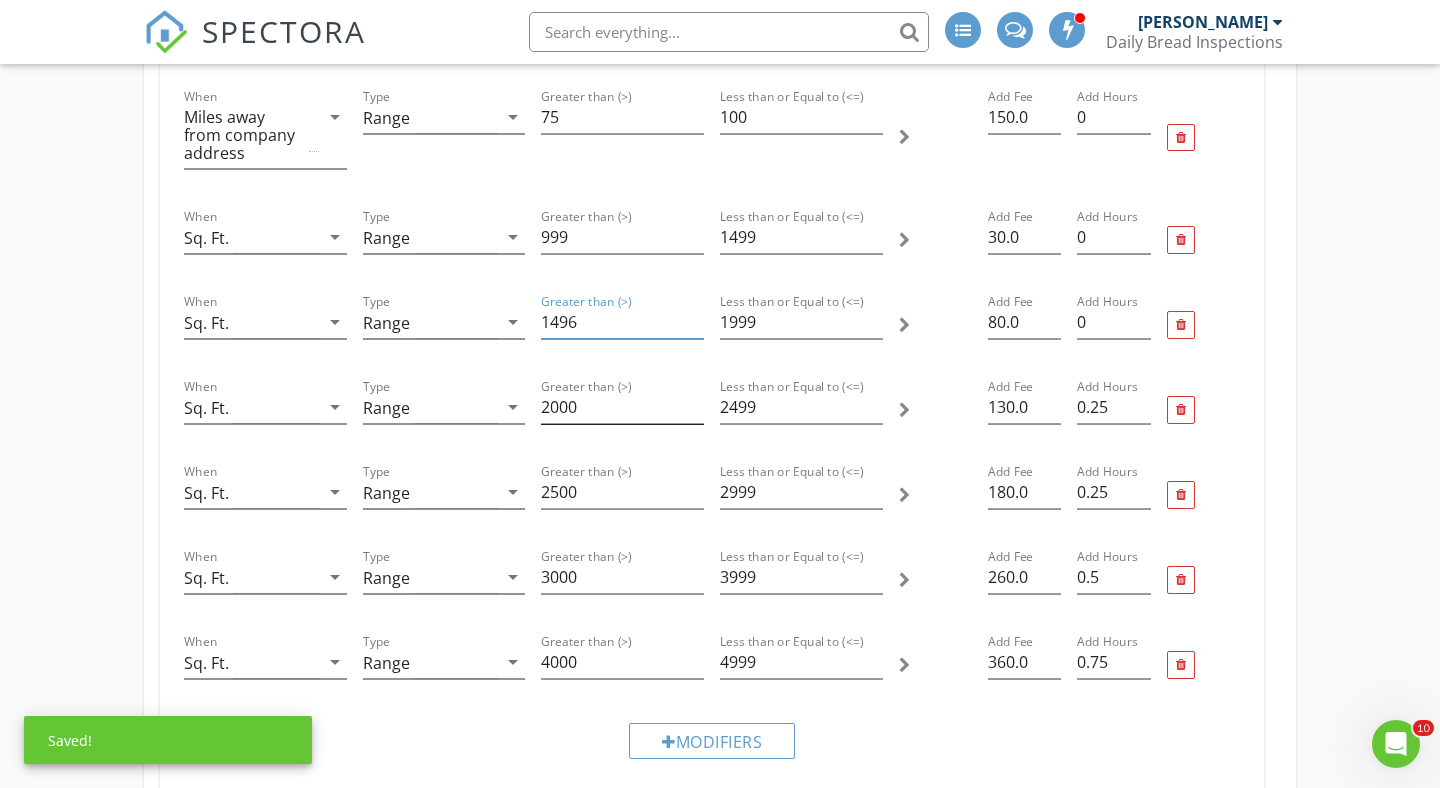 type on "1496" 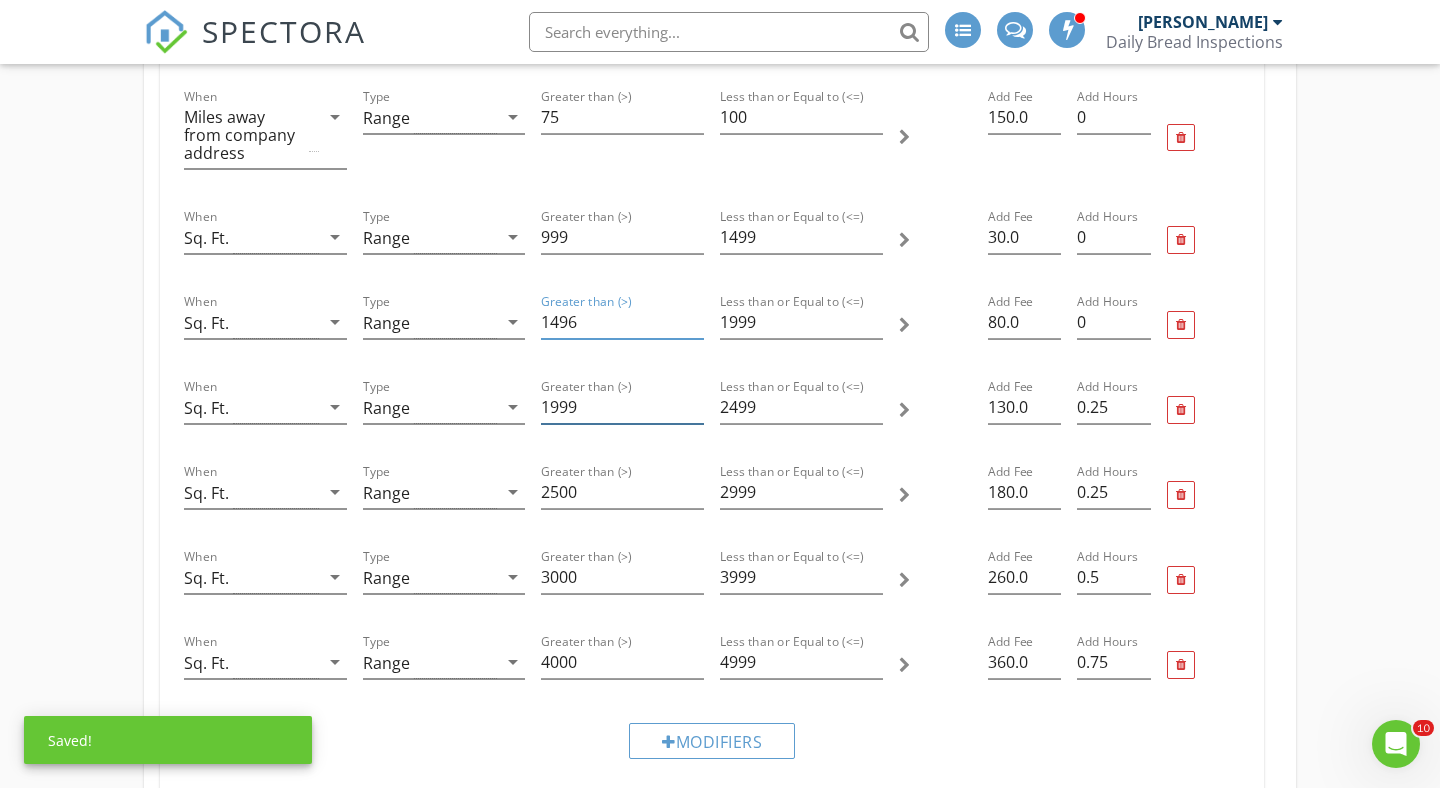 type on "1999" 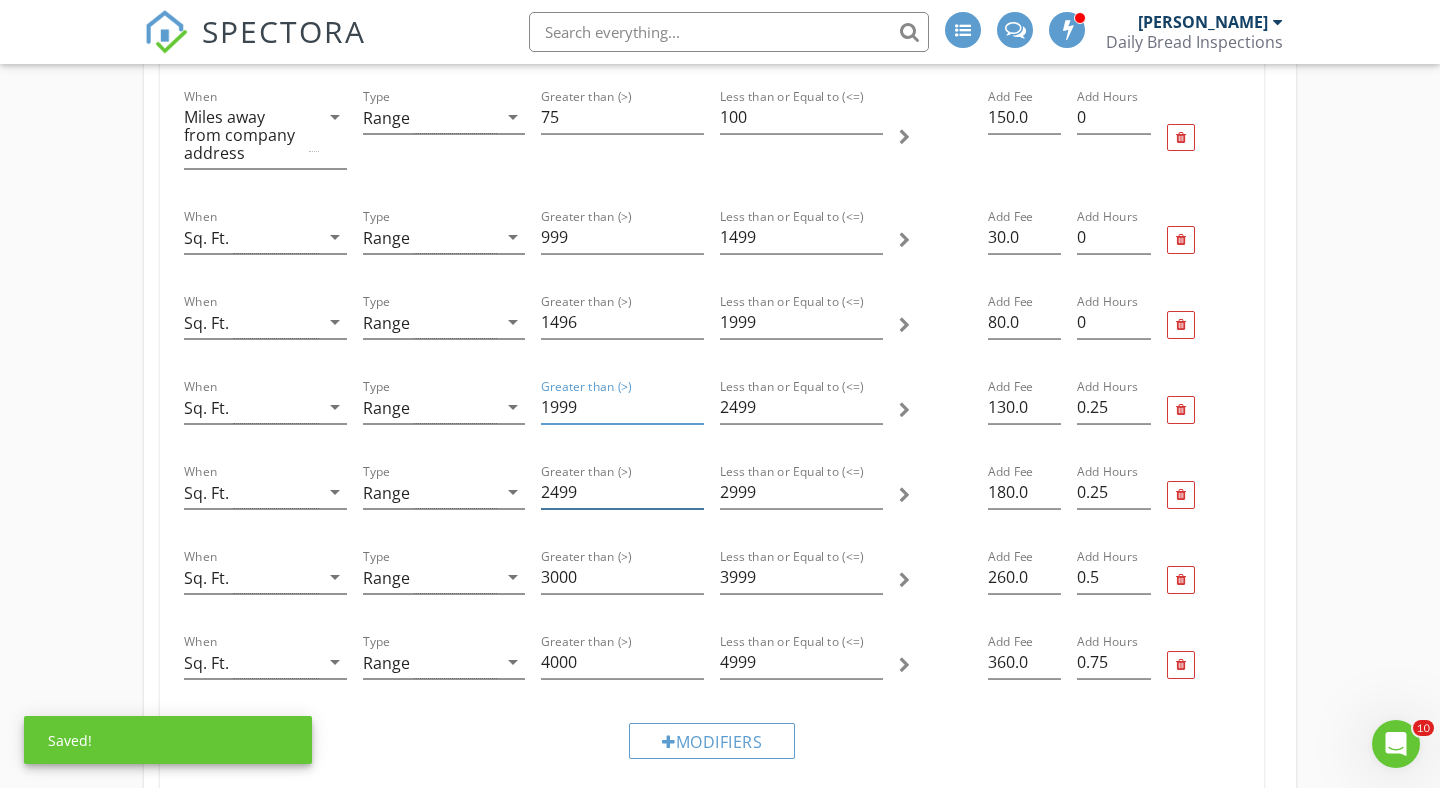 type on "2499" 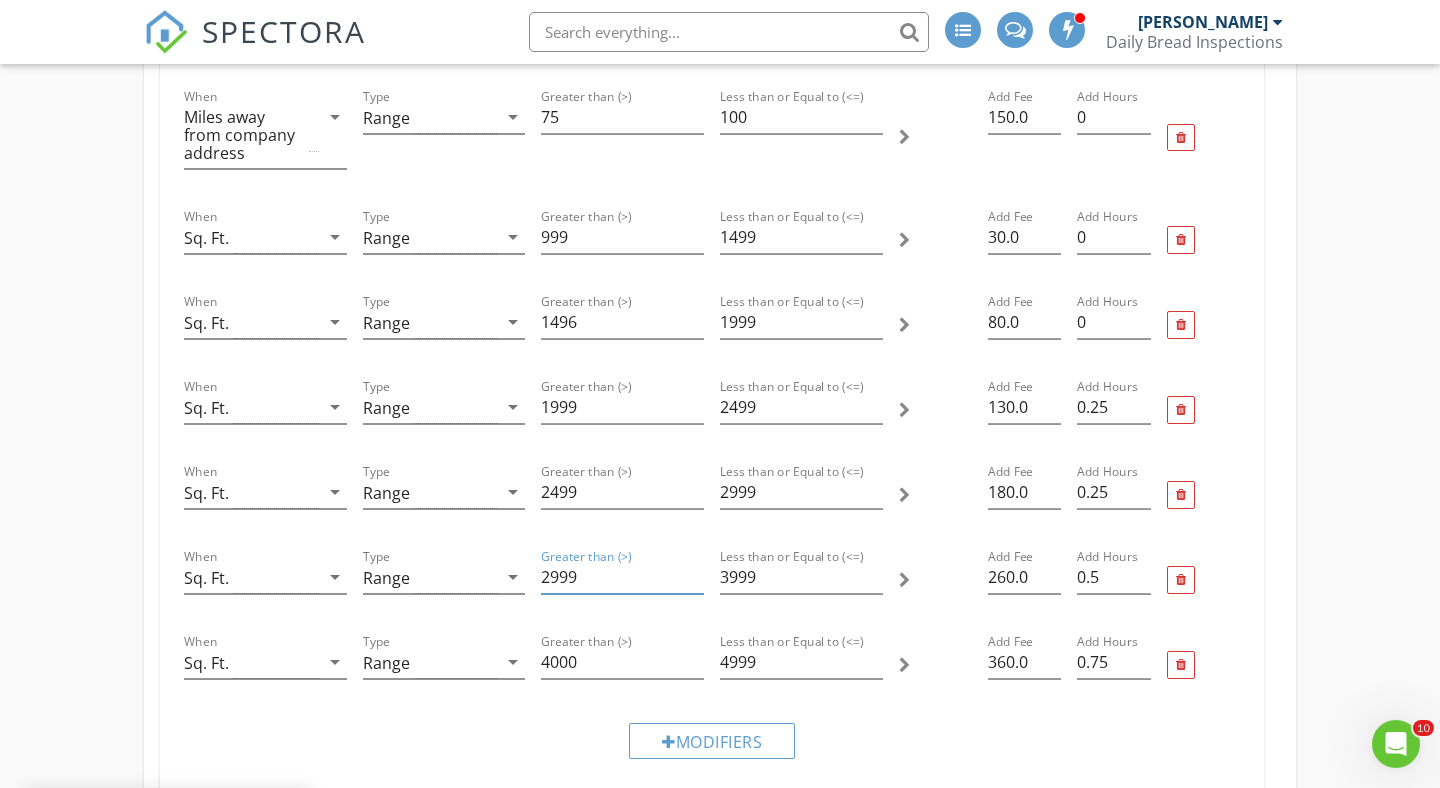 type on "2999" 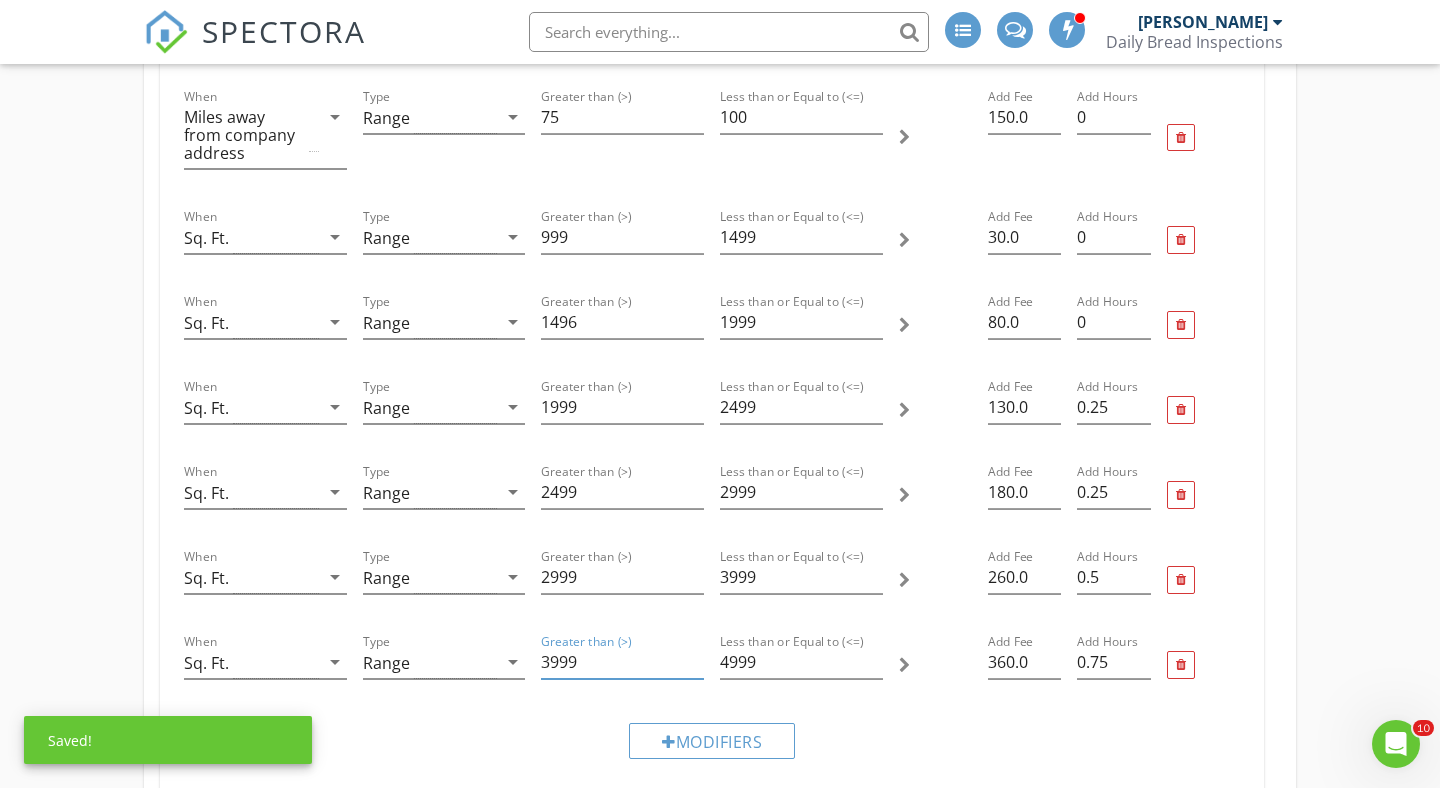 type on "3999" 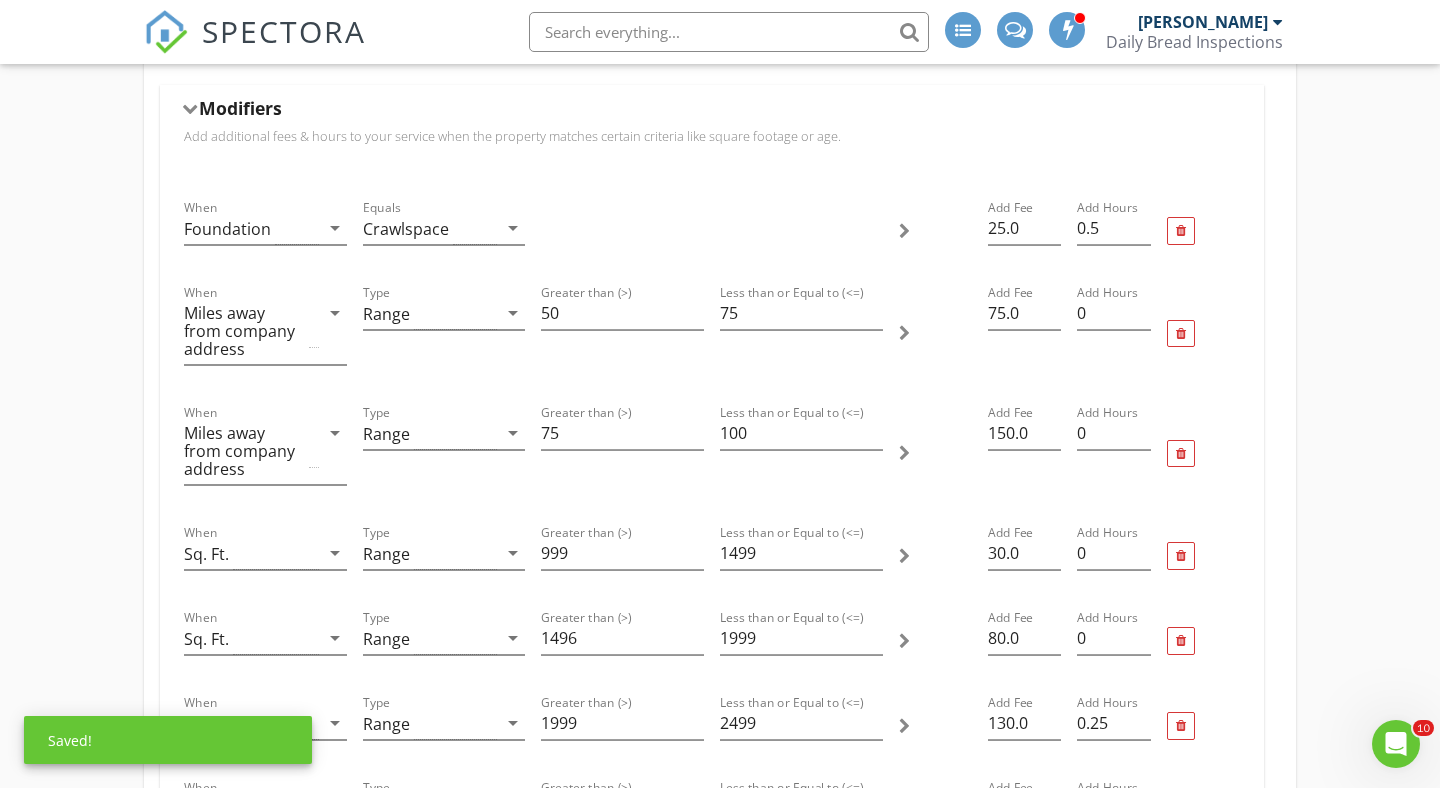 scroll, scrollTop: 591, scrollLeft: 0, axis: vertical 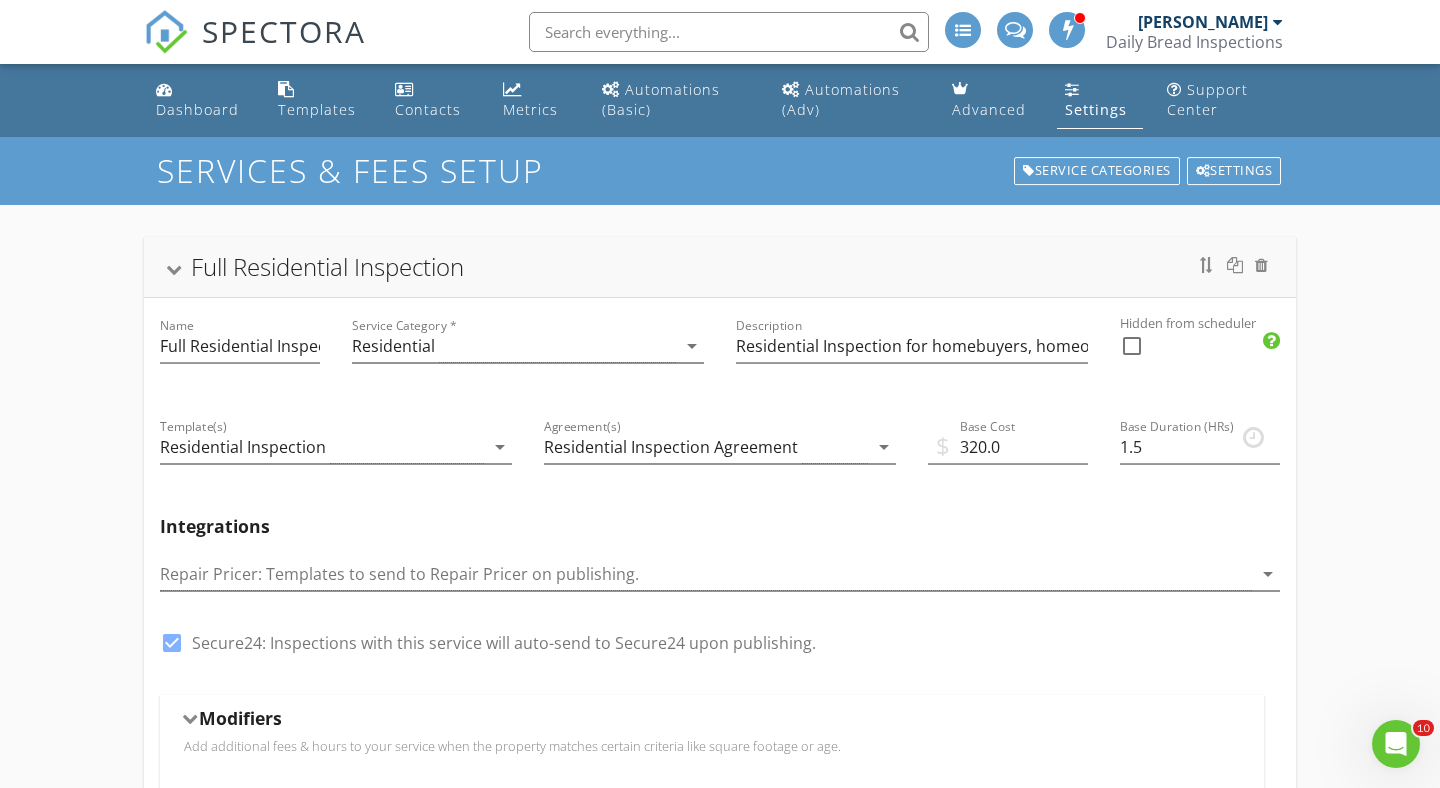 click on "SPECTORA" at bounding box center (284, 31) 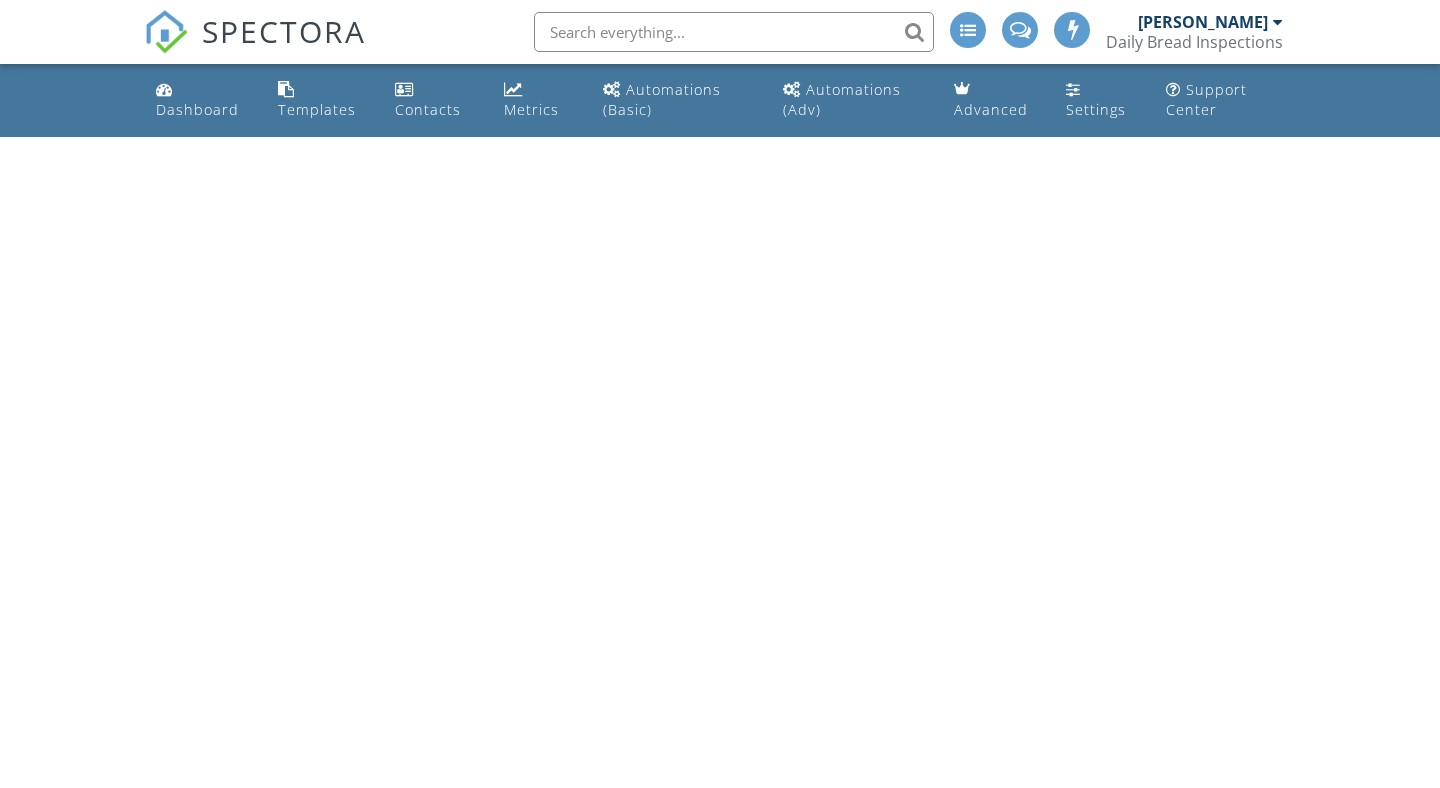 scroll, scrollTop: 0, scrollLeft: 0, axis: both 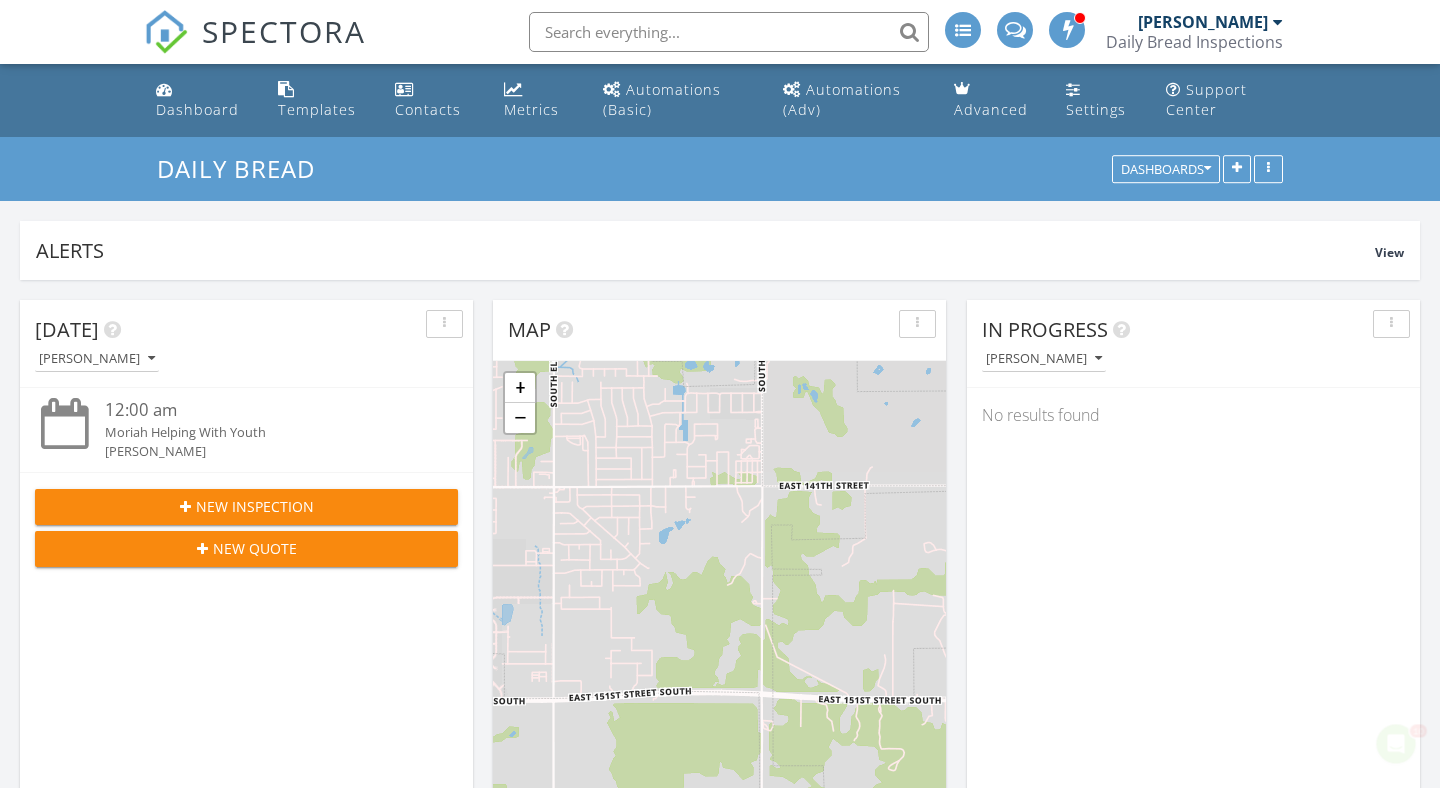 click on "New Inspection" at bounding box center [255, 506] 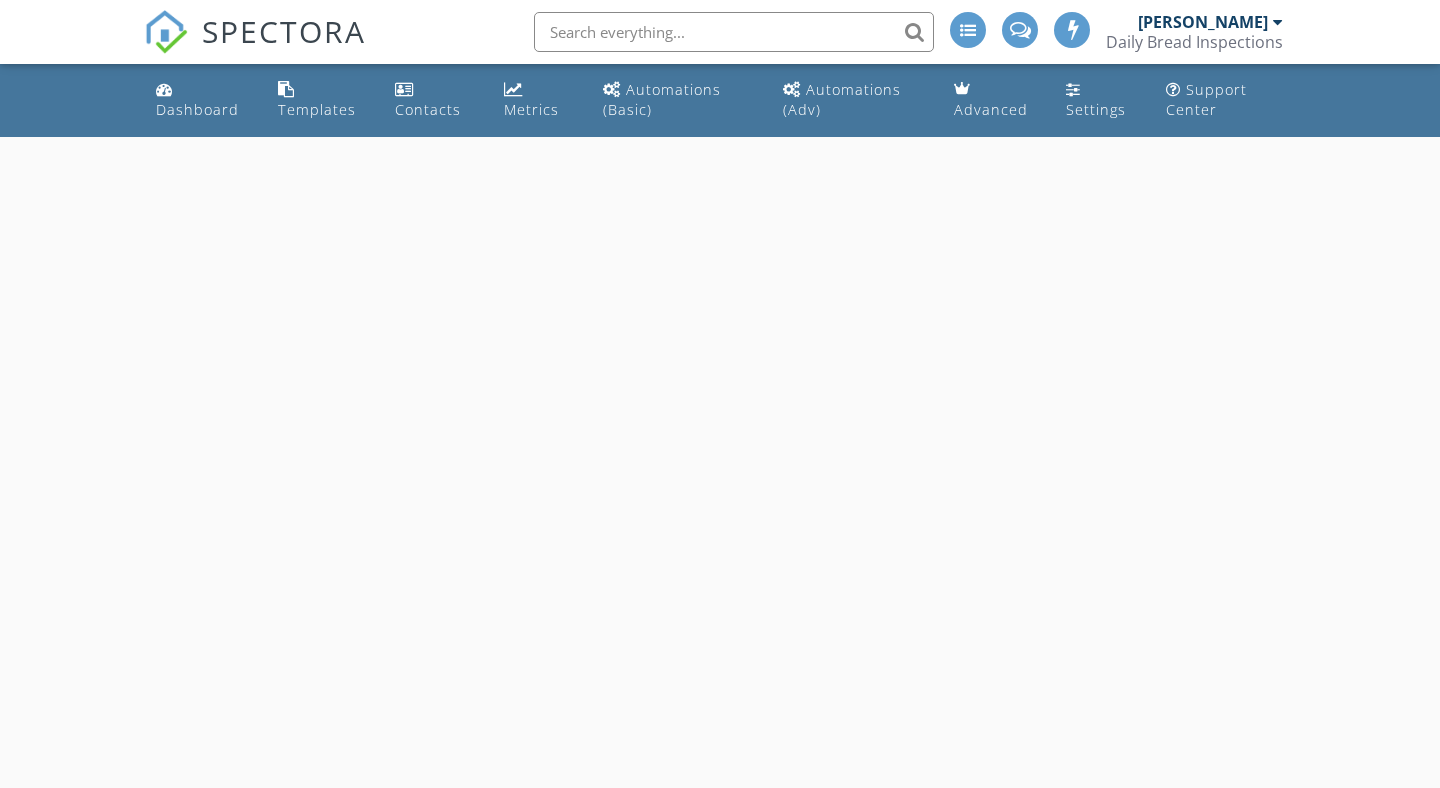 scroll, scrollTop: 0, scrollLeft: 0, axis: both 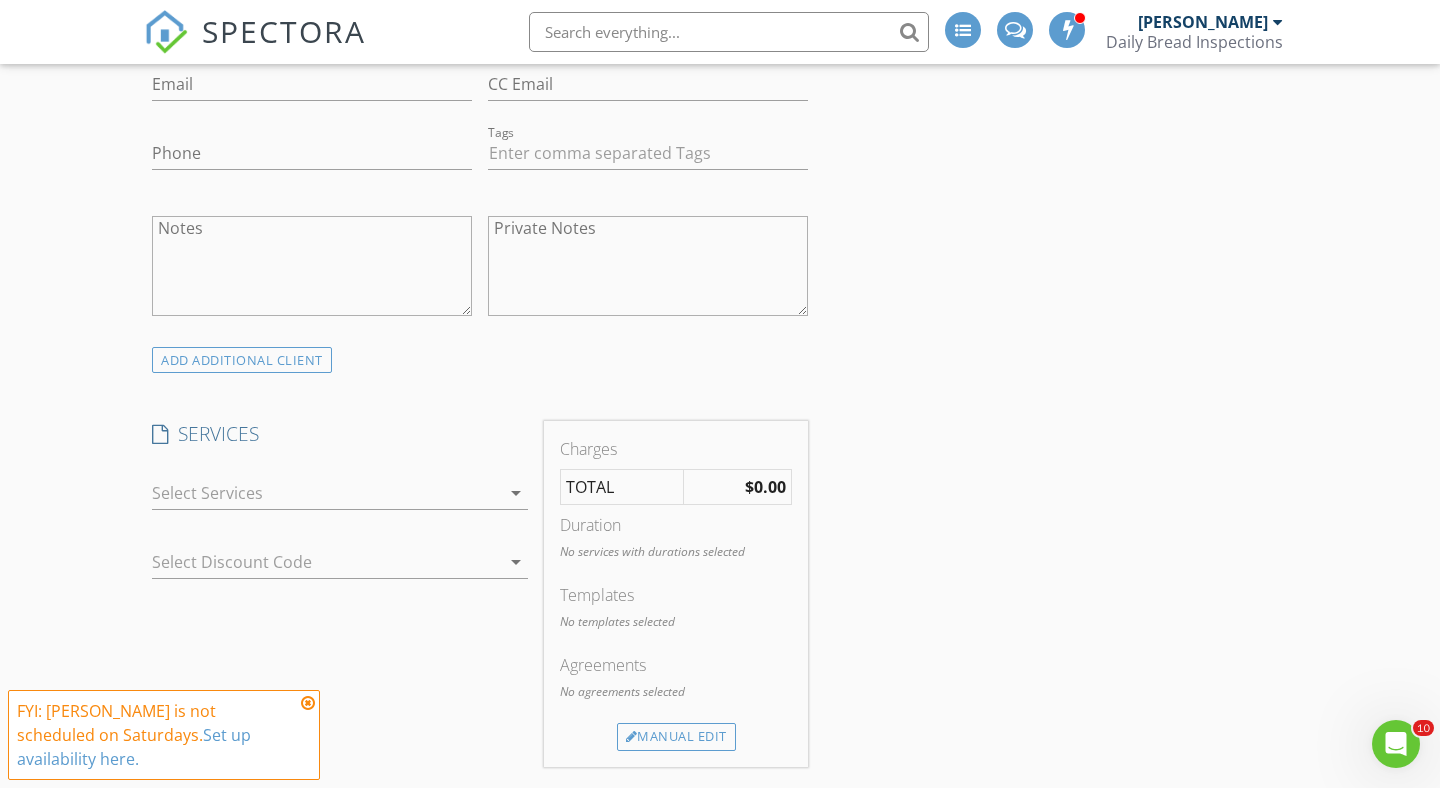 click at bounding box center [326, 493] 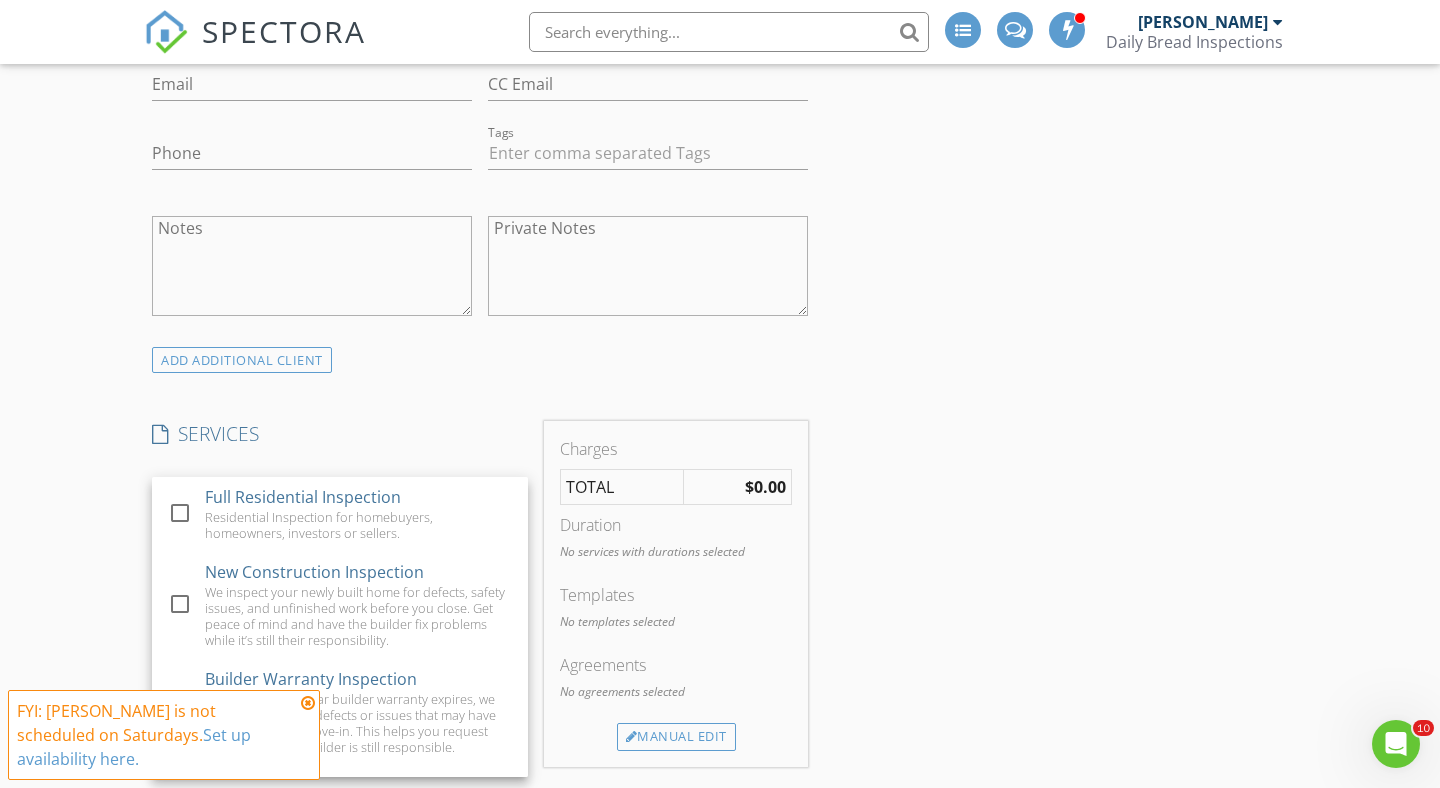 click on "Full Residential Inspection" at bounding box center (303, 497) 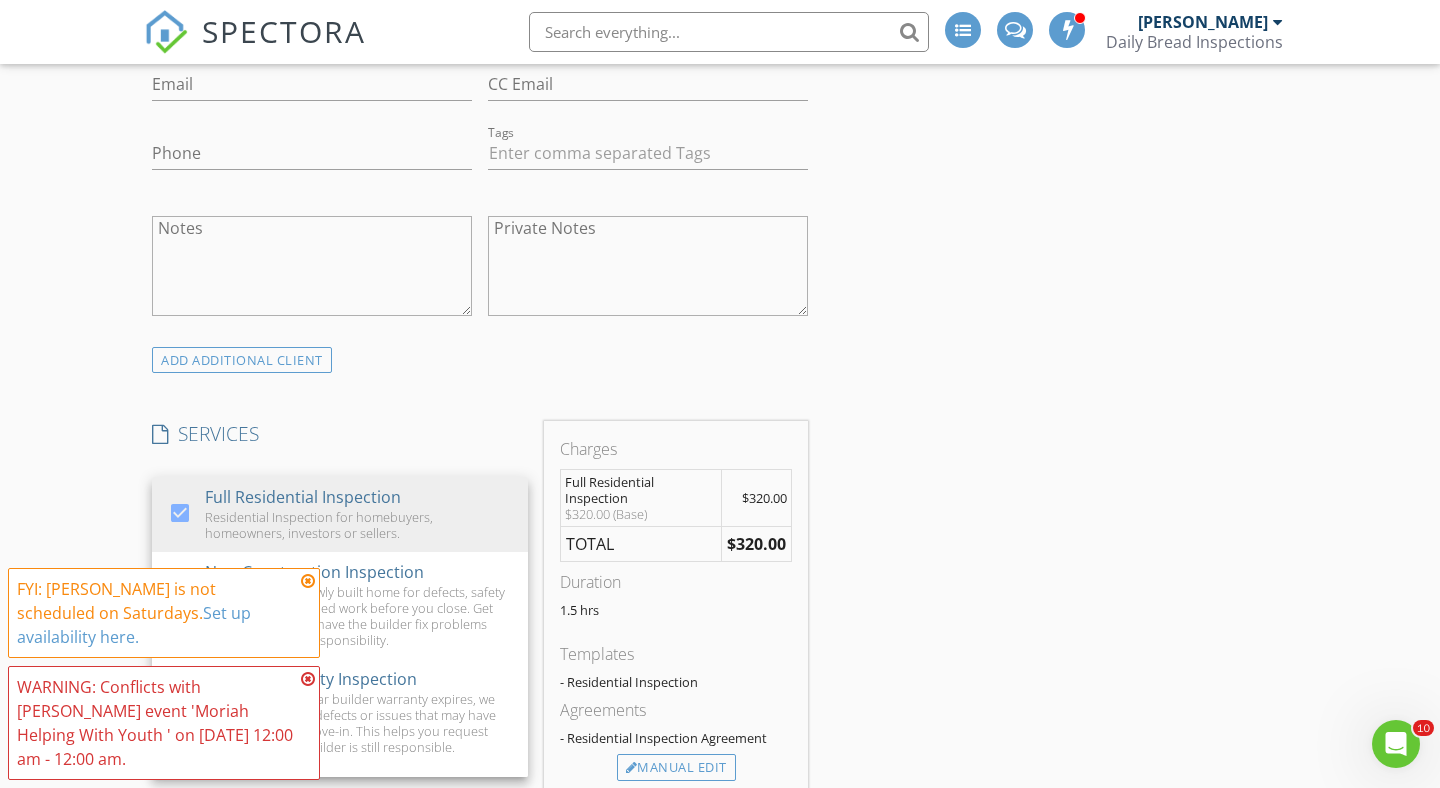 click on "New Inspection
INSPECTOR(S)
check_box   Joey Almazan   PRIMARY   check_box_outline_blank   Stephen Toma     Joey Almazan arrow_drop_down   check_box_outline_blank Joey Almazan specifically requested
Date/Time
07/12/2025 8:00 AM
Location
Address Form       Can't find your address?   Click here.
client
check_box Enable Client CC email for this inspection   Client Search     check_box_outline_blank Client is a Company/Organization     First Name   Last Name   Email   CC Email   Phone         Tags         Notes   Private Notes
ADD ADDITIONAL client
SERVICES
check_box   Full Residential Inspection   Residential Inspection for homebuyers, homeowners, investors or sellers. check_box_outline_blank   New Construction Inspection   check_box_outline_blank           Condo Inspection" at bounding box center (720, 1144) 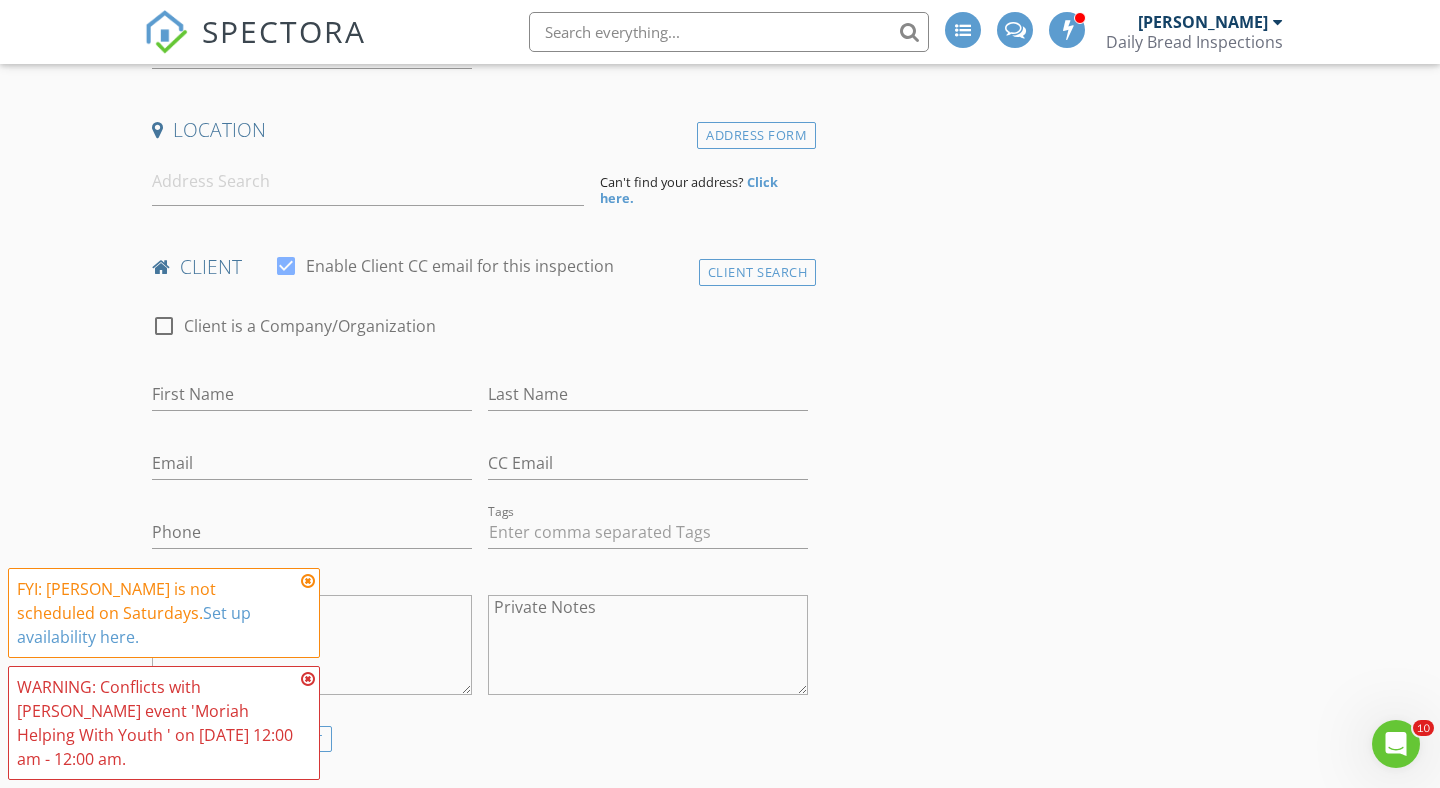 scroll, scrollTop: 401, scrollLeft: 0, axis: vertical 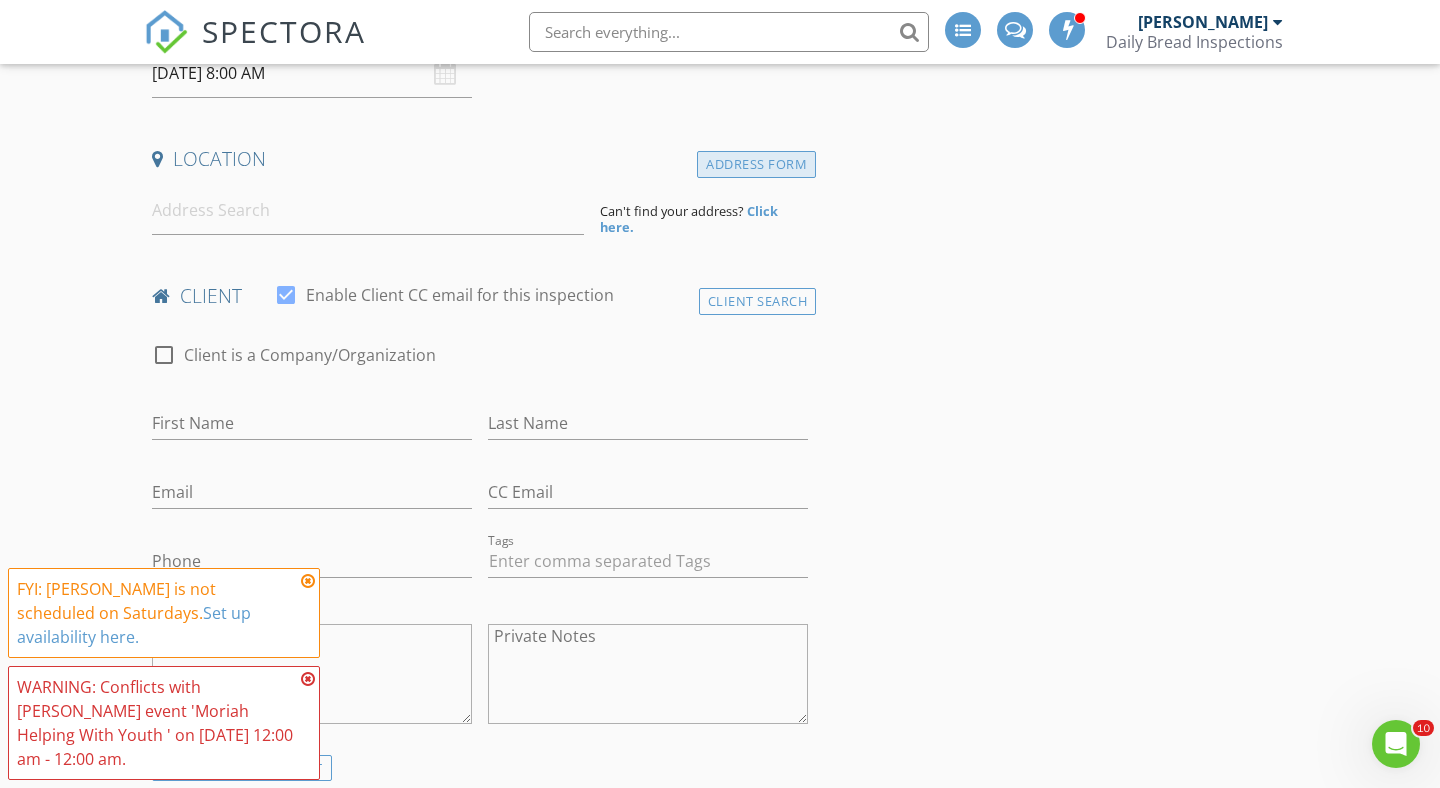 click on "Address Form" at bounding box center [756, 164] 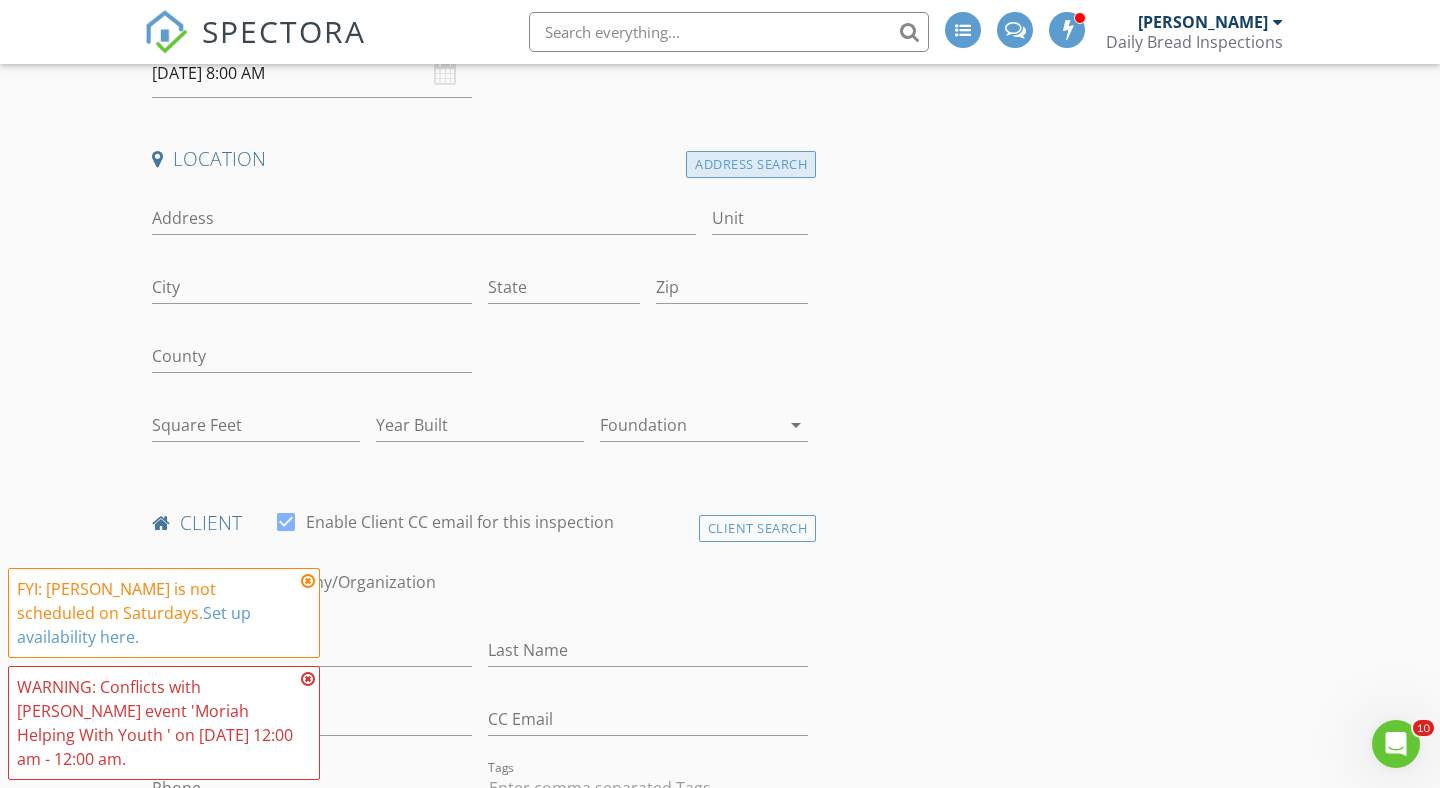 click on "Address Search" at bounding box center [751, 164] 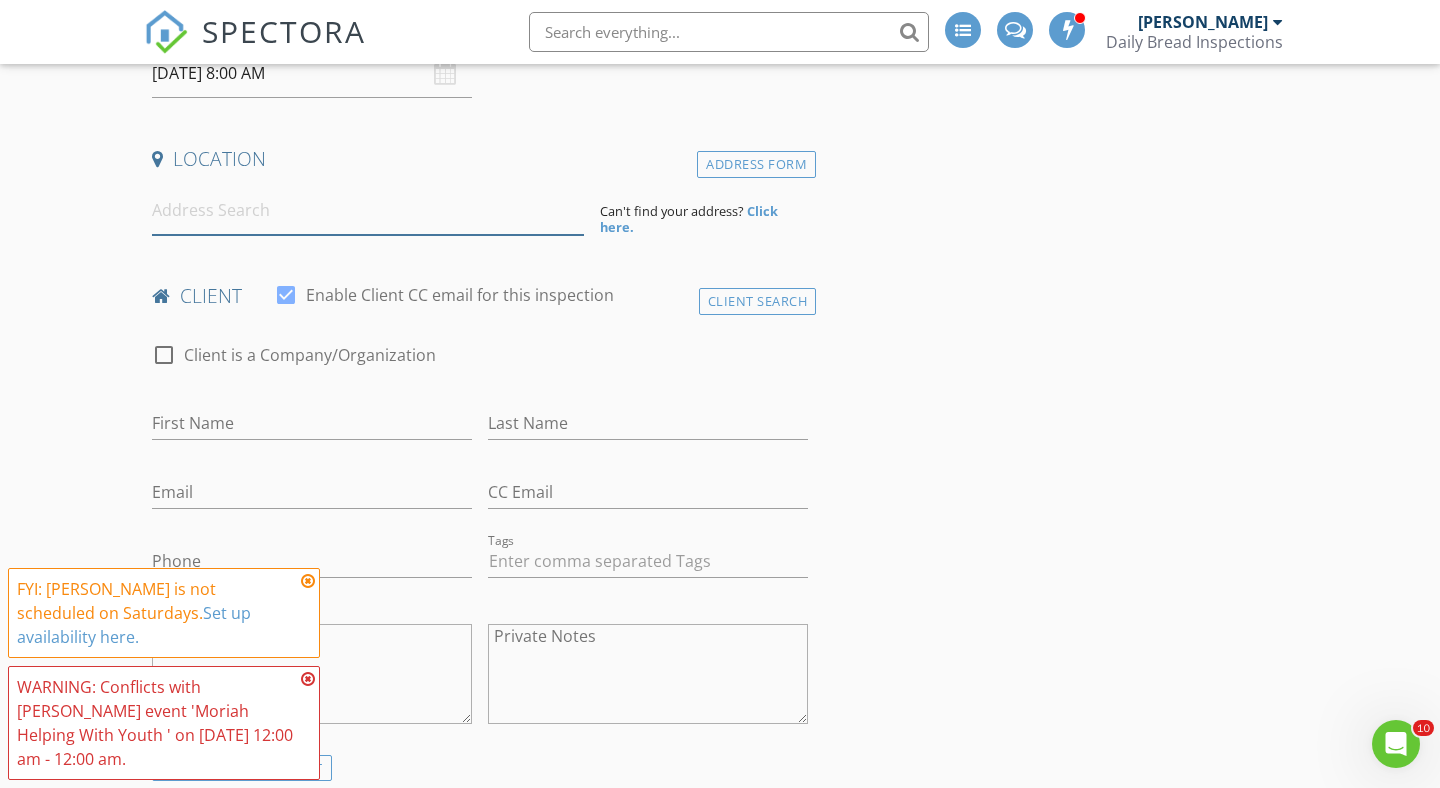 click at bounding box center [368, 210] 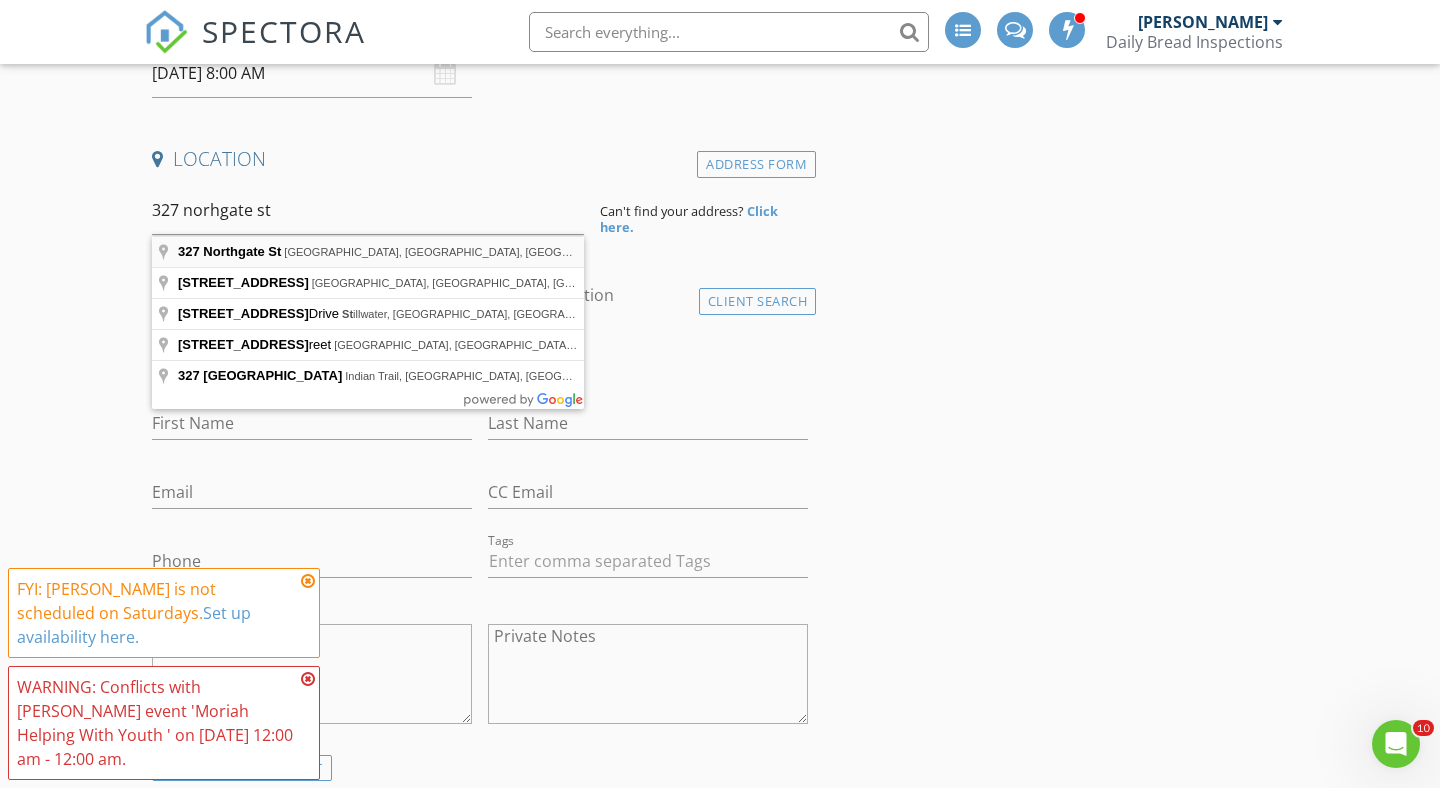 type on "327 Northgate St, San Diego, CA, USA" 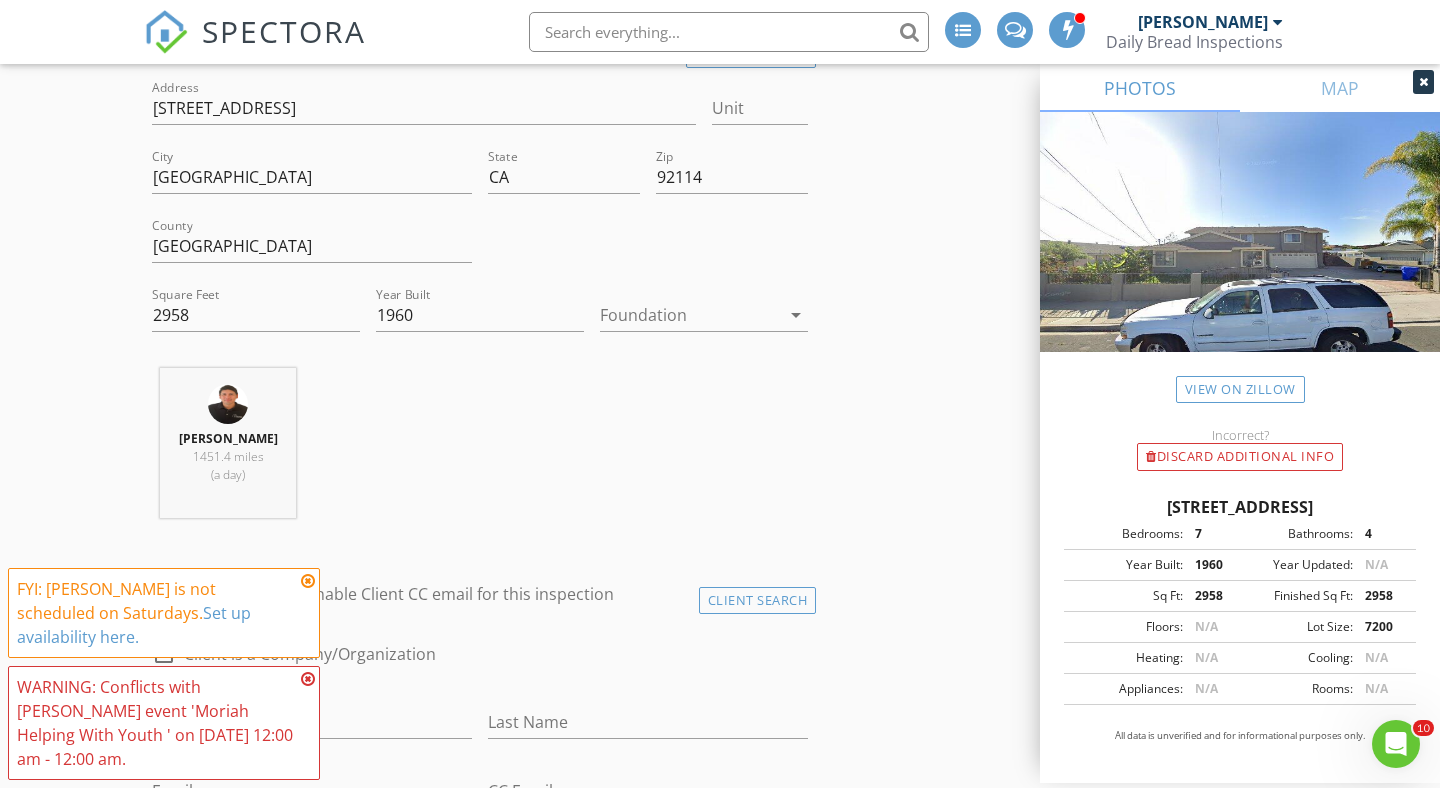 scroll, scrollTop: 529, scrollLeft: 0, axis: vertical 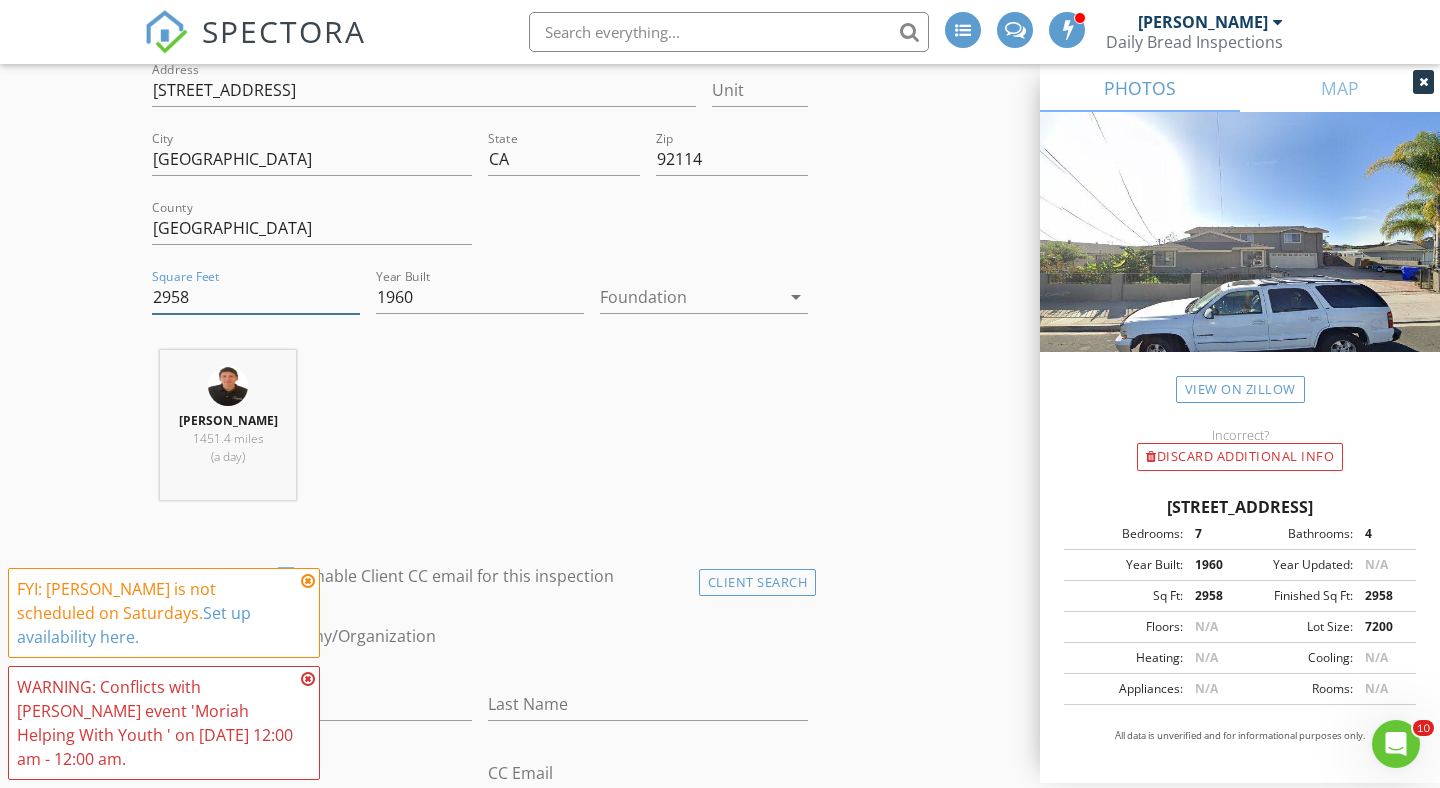 drag, startPoint x: 165, startPoint y: 300, endPoint x: 210, endPoint y: 300, distance: 45 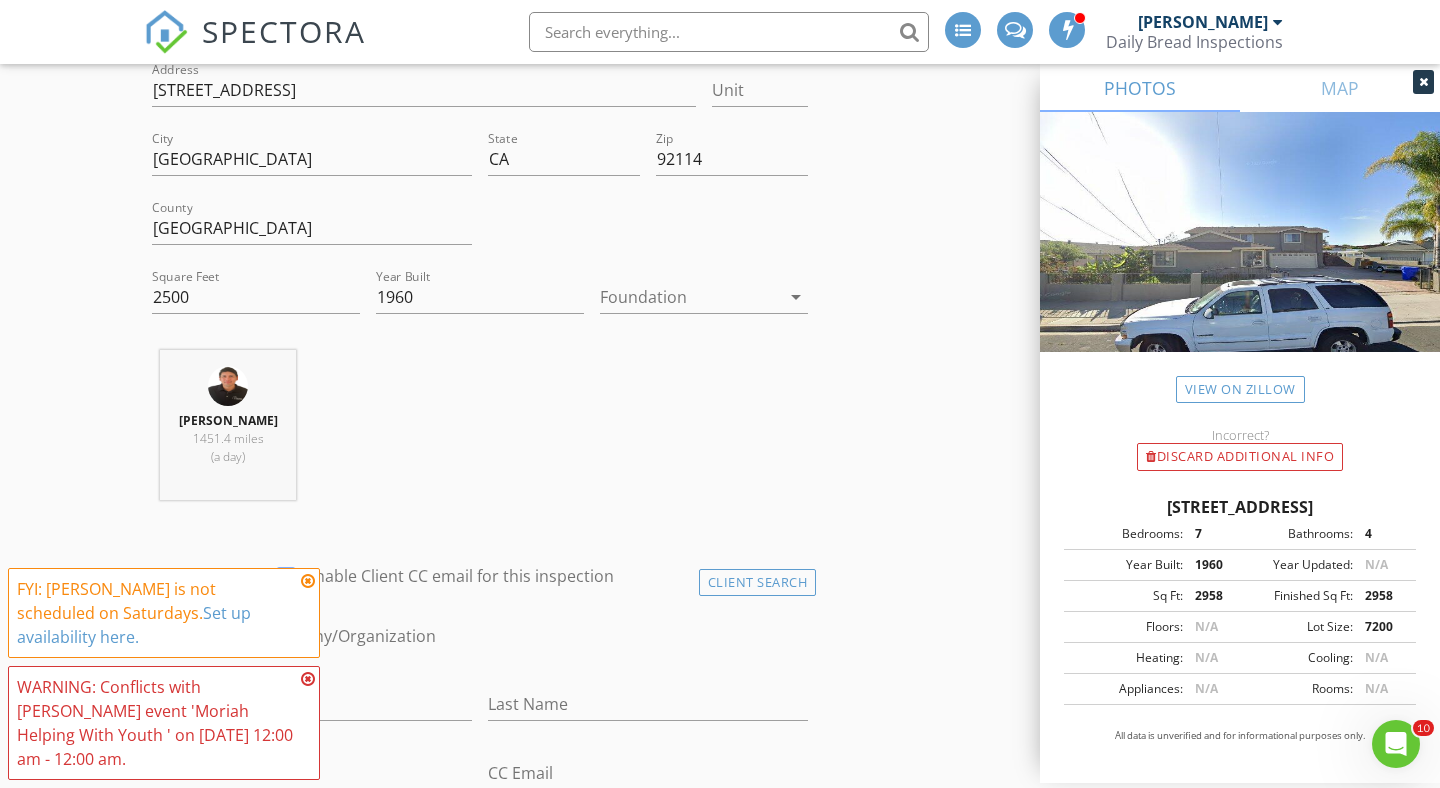 click on "New Inspection
INSPECTOR(S)
check_box   Joey Almazan   PRIMARY   check_box_outline_blank   Stephen Toma     Joey Almazan arrow_drop_down   check_box_outline_blank Joey Almazan specifically requested
Date/Time
07/12/2025 8:00 AM
Location
Address Search       Address 327 Northgate St   Unit   City San Diego   State CA   Zip 92114   County San Diego     Square Feet 2500   Year Built 1960   Foundation arrow_drop_down     Joey Almazan     1451.4 miles     (a day)
client
check_box Enable Client CC email for this inspection   Client Search     check_box_outline_blank Client is a Company/Organization     First Name   Last Name   Email   CC Email   Phone         Tags         Notes   Private Notes
ADD ADDITIONAL client
SERVICES
check_box   Full Residential Inspection" at bounding box center [720, 1637] 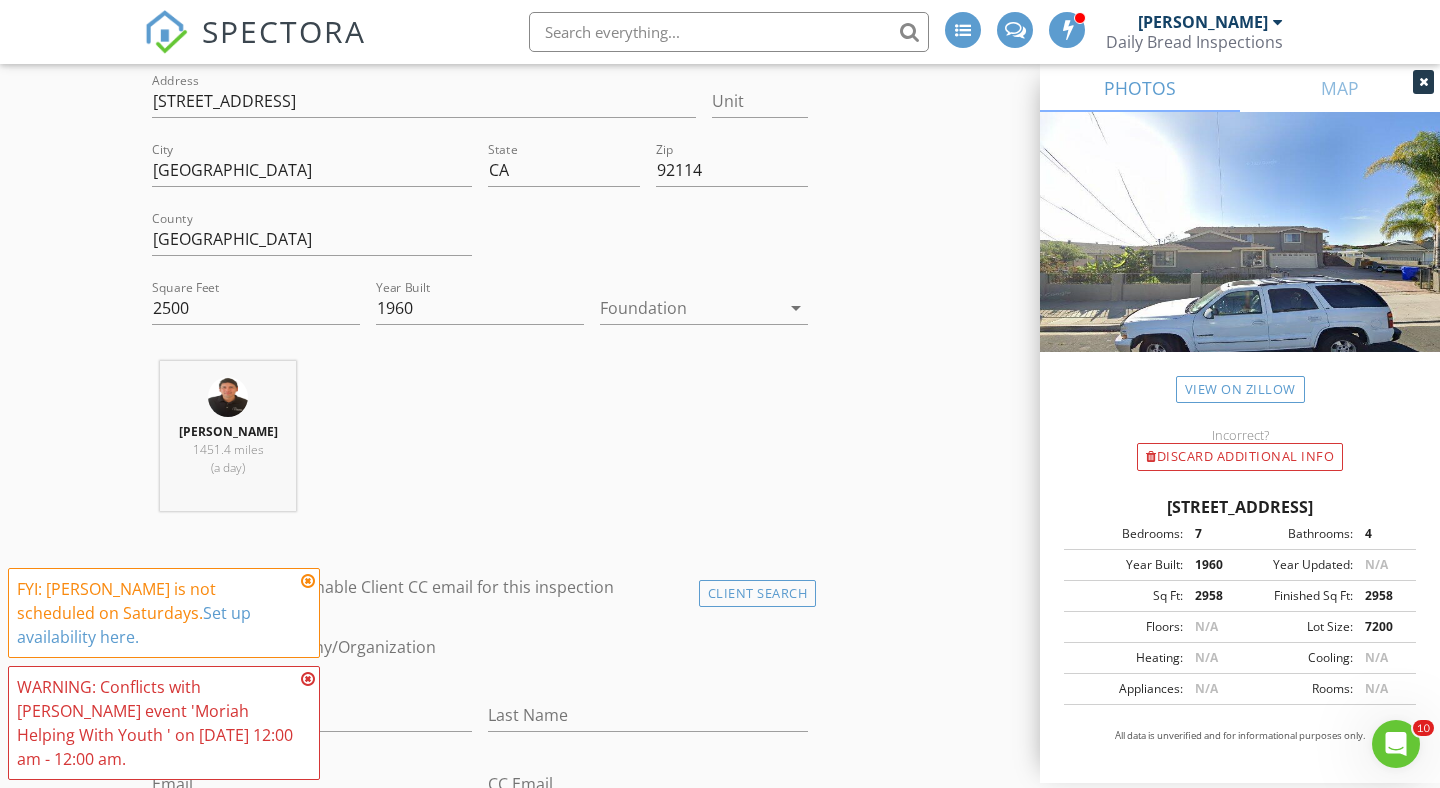 scroll, scrollTop: 506, scrollLeft: 0, axis: vertical 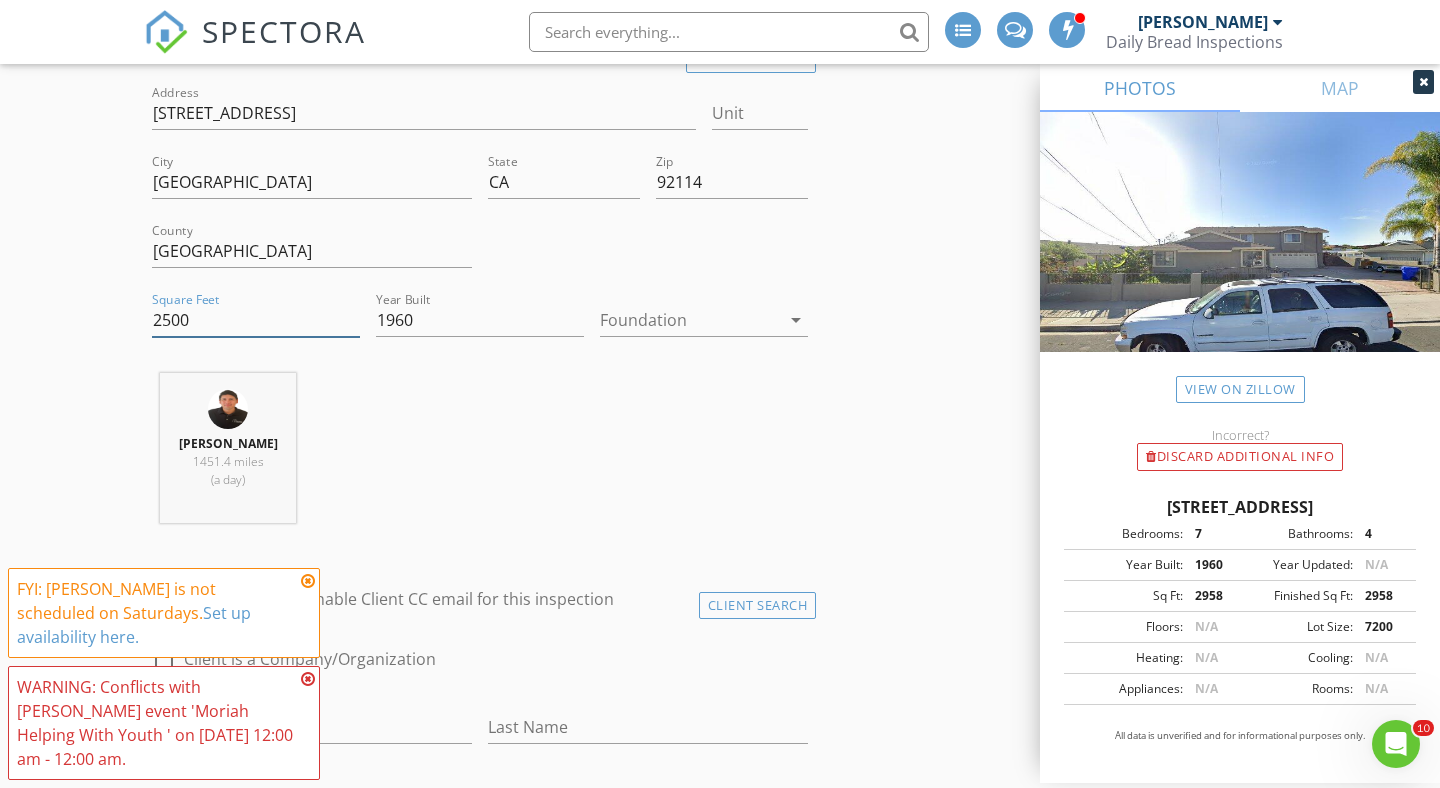 click on "2500" at bounding box center [256, 320] 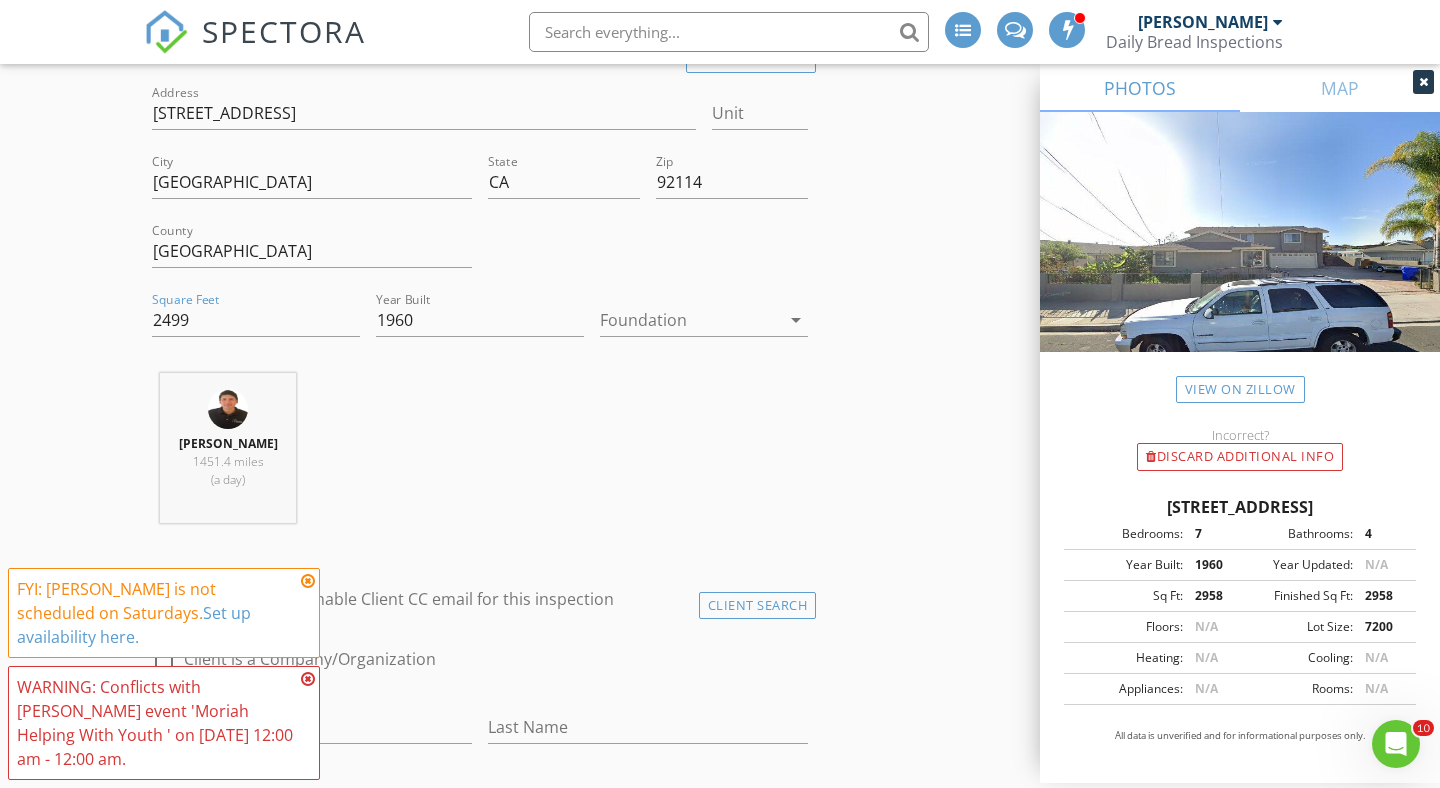 click on "New Inspection
INSPECTOR(S)
check_box   Joey Almazan   PRIMARY   check_box_outline_blank   Stephen Toma     Joey Almazan arrow_drop_down   check_box_outline_blank Joey Almazan specifically requested
Date/Time
07/12/2025 8:00 AM
Location
Address Search       Address 327 Northgate St   Unit   City San Diego   State CA   Zip 92114   County San Diego     Square Feet 2499   Year Built 1960   Foundation arrow_drop_down     Joey Almazan     1451.4 miles     (a day)
client
check_box Enable Client CC email for this inspection   Client Search     check_box_outline_blank Client is a Company/Organization     First Name   Last Name   Email   CC Email   Phone         Tags         Notes   Private Notes
ADD ADDITIONAL client
SERVICES
check_box   Full Residential Inspection" at bounding box center (720, 1660) 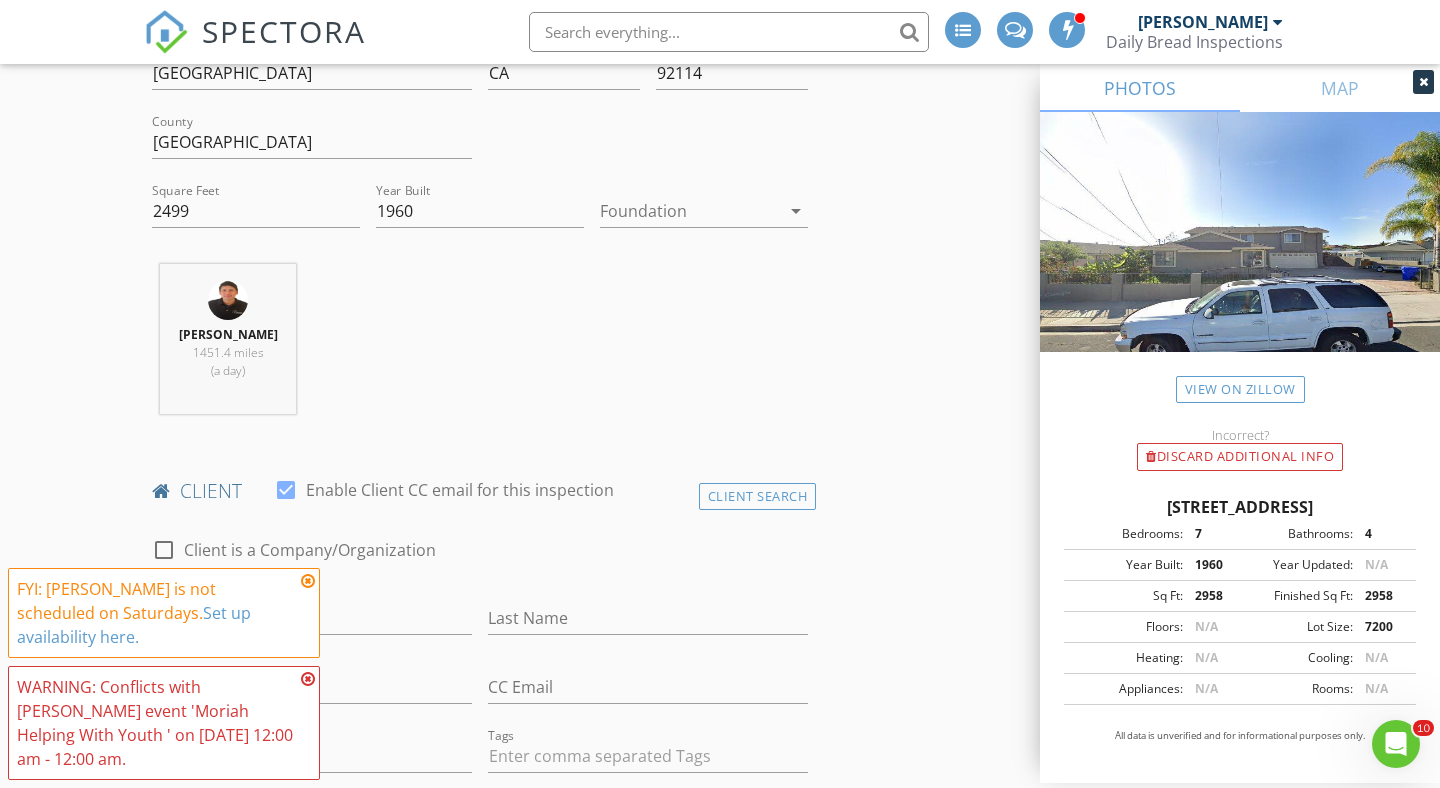 scroll, scrollTop: 616, scrollLeft: 0, axis: vertical 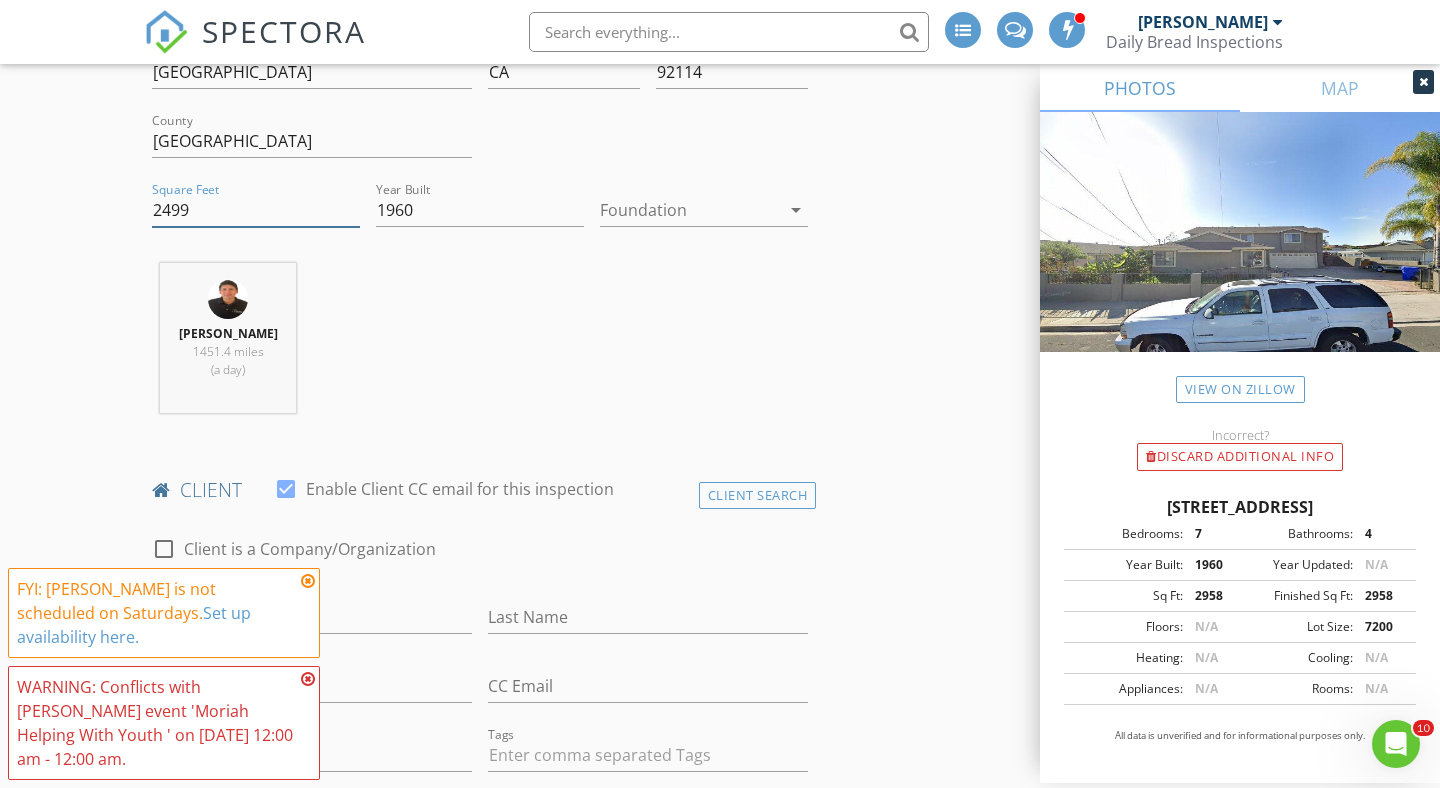 click on "2499" at bounding box center (256, 210) 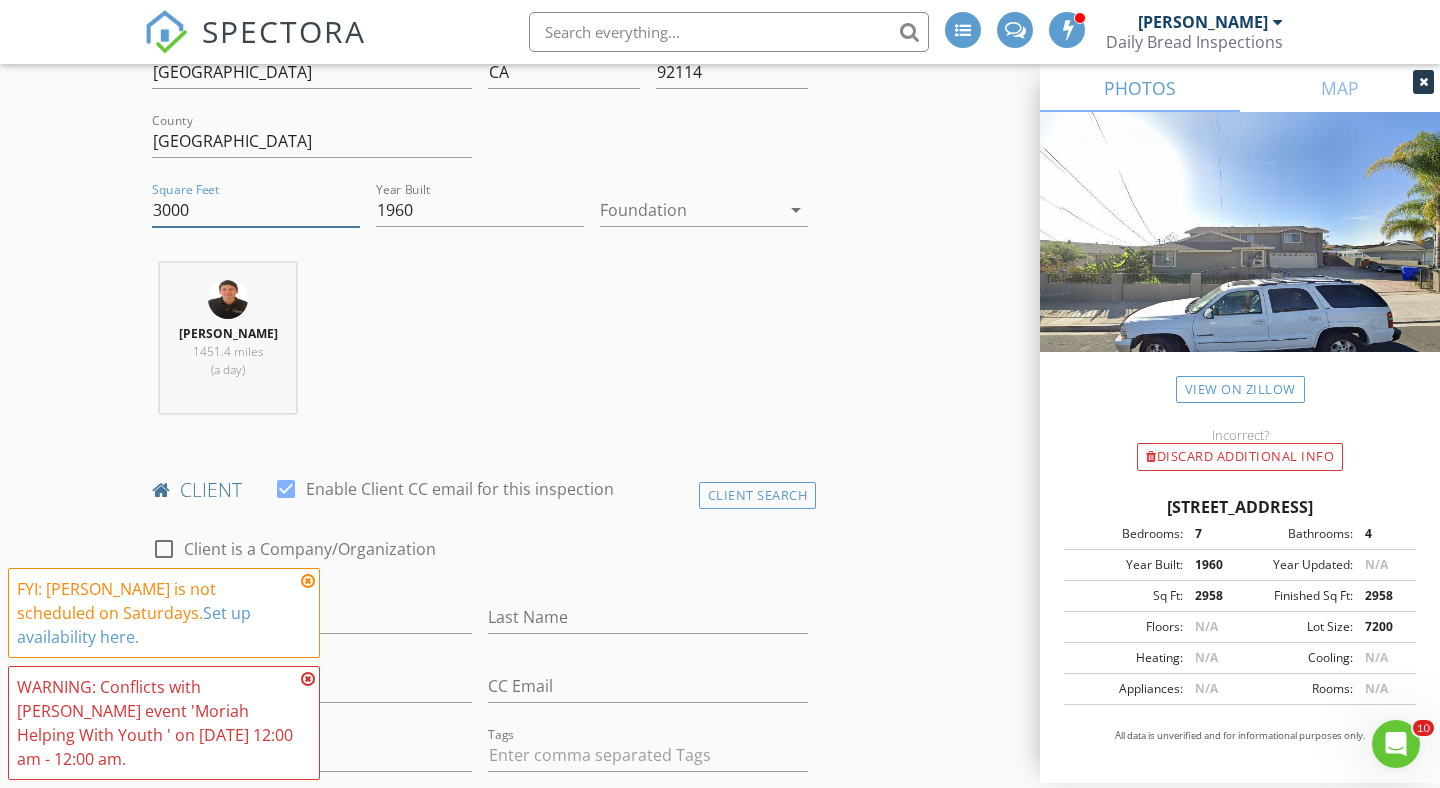 type on "3000" 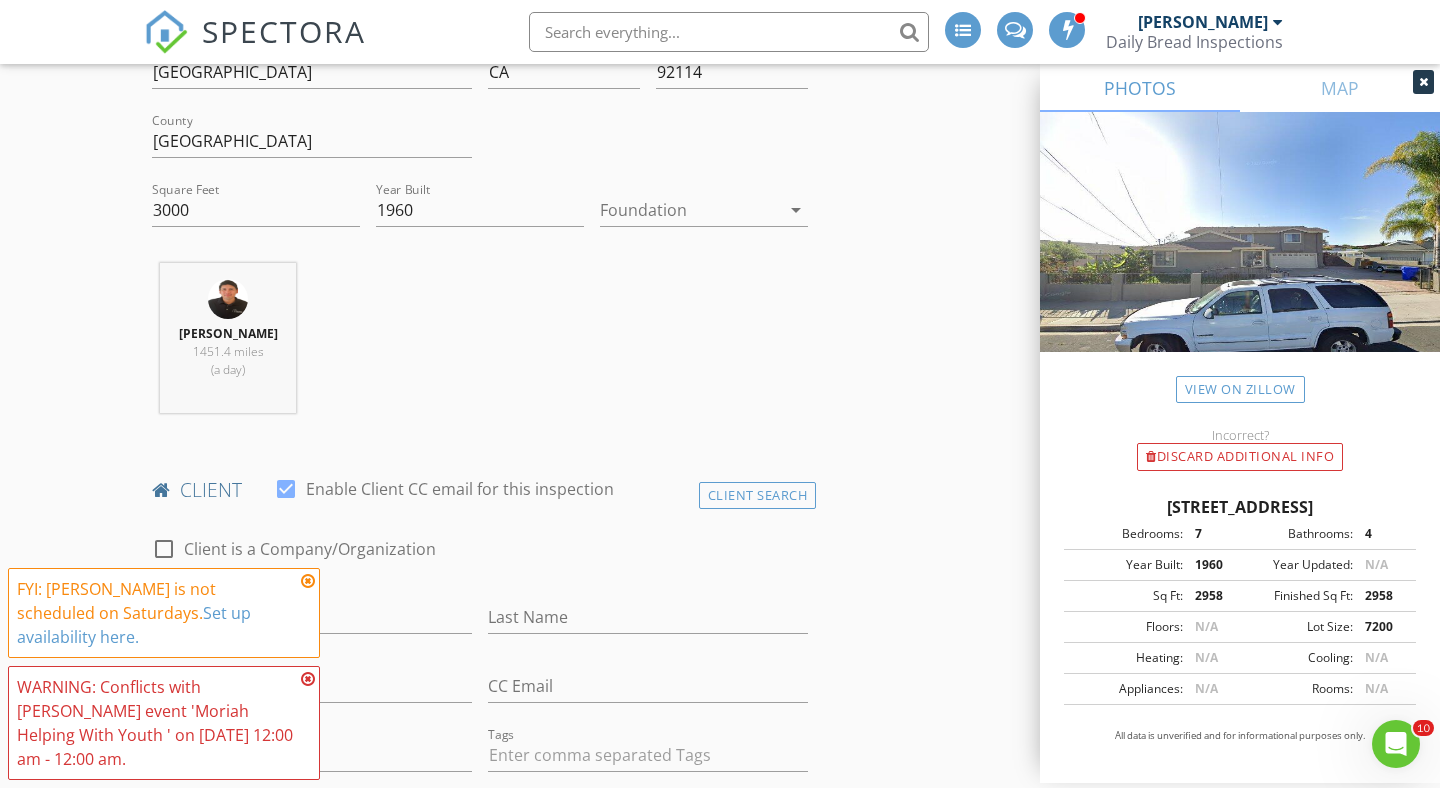 click on "New Inspection
INSPECTOR(S)
check_box   Joey Almazan   PRIMARY   check_box_outline_blank   Stephen Toma     Joey Almazan arrow_drop_down   check_box_outline_blank Joey Almazan specifically requested
Date/Time
07/12/2025 8:00 AM
Location
Address Search       Address 327 Northgate St   Unit   City San Diego   State CA   Zip 92114   County San Diego     Square Feet 3000   Year Built 1960   Foundation arrow_drop_down     Joey Almazan     1451.4 miles     (a day)
client
check_box Enable Client CC email for this inspection   Client Search     check_box_outline_blank Client is a Company/Organization     First Name   Last Name   Email   CC Email   Phone         Tags         Notes   Private Notes
ADD ADDITIONAL client
SERVICES
check_box   Full Residential Inspection" at bounding box center [720, 1550] 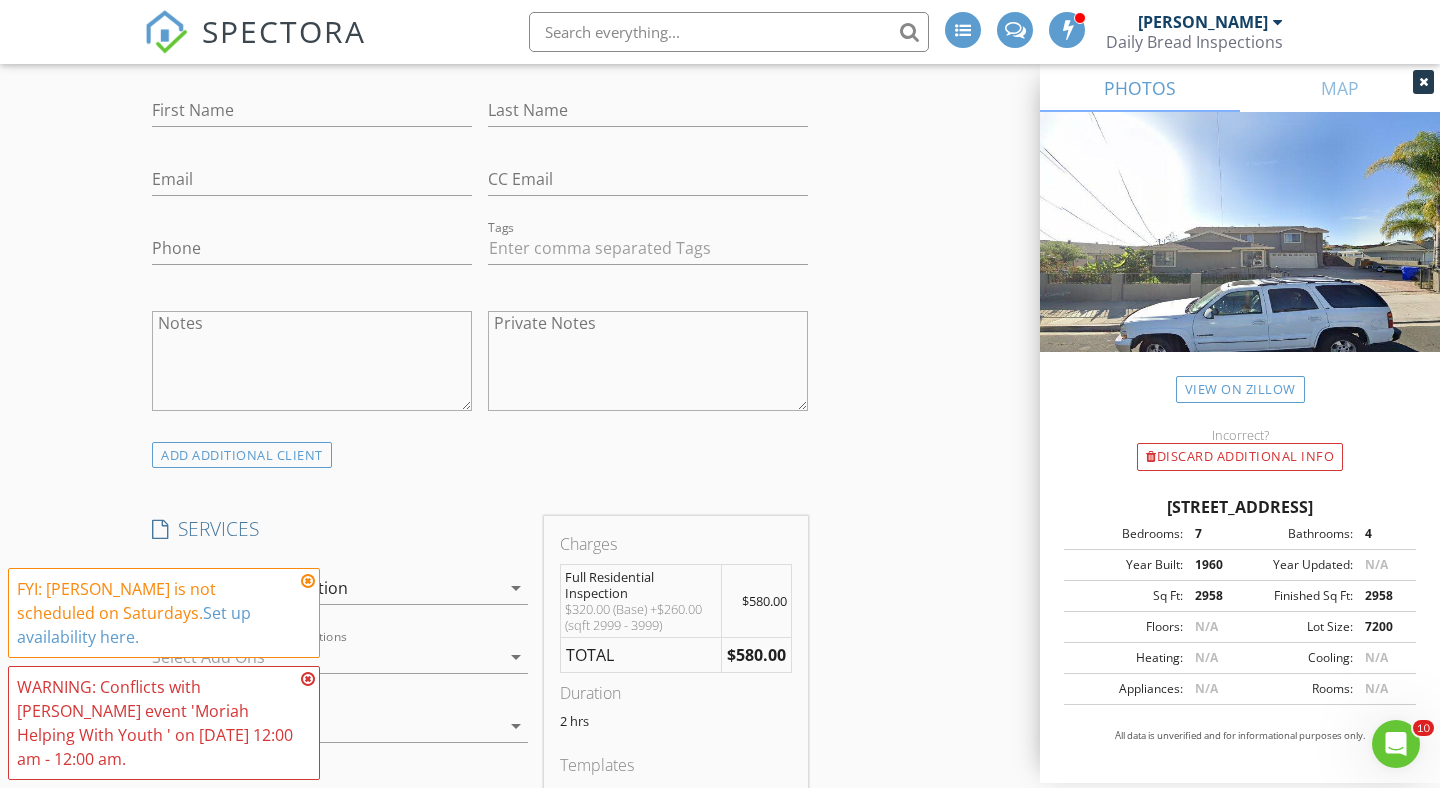 scroll, scrollTop: 1113, scrollLeft: 0, axis: vertical 